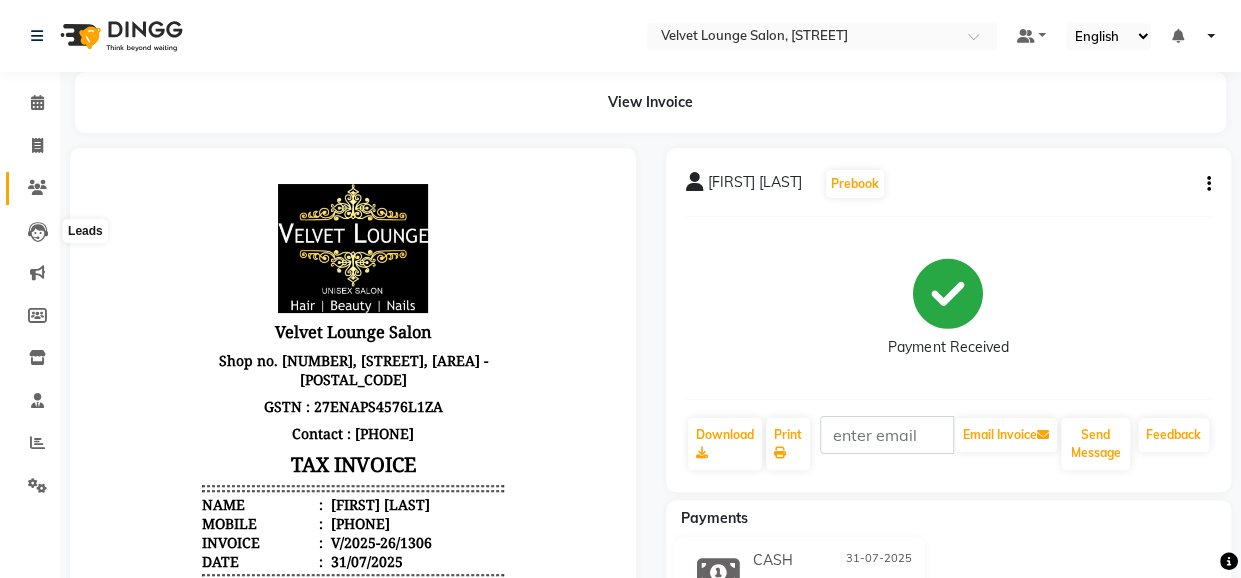 scroll, scrollTop: 0, scrollLeft: 0, axis: both 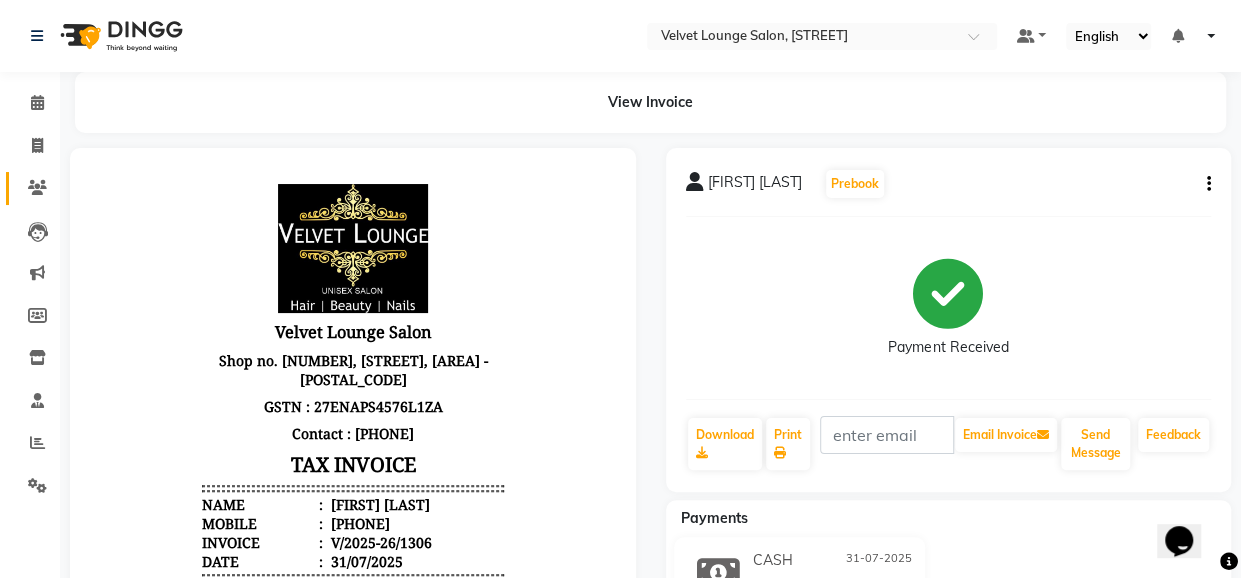 click on "Clients" 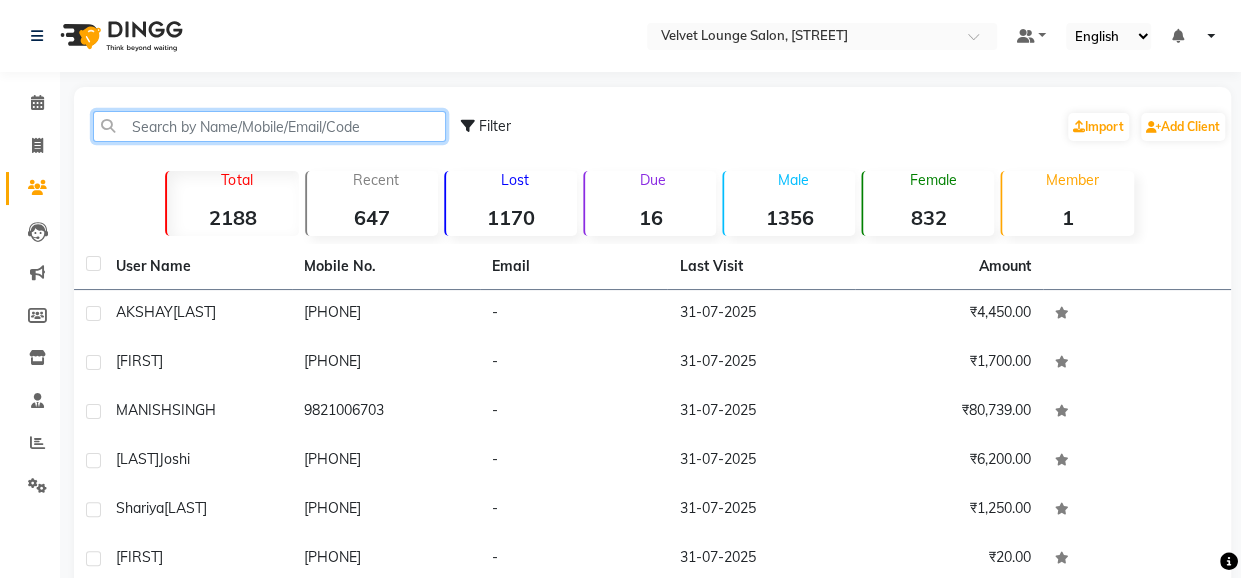 click 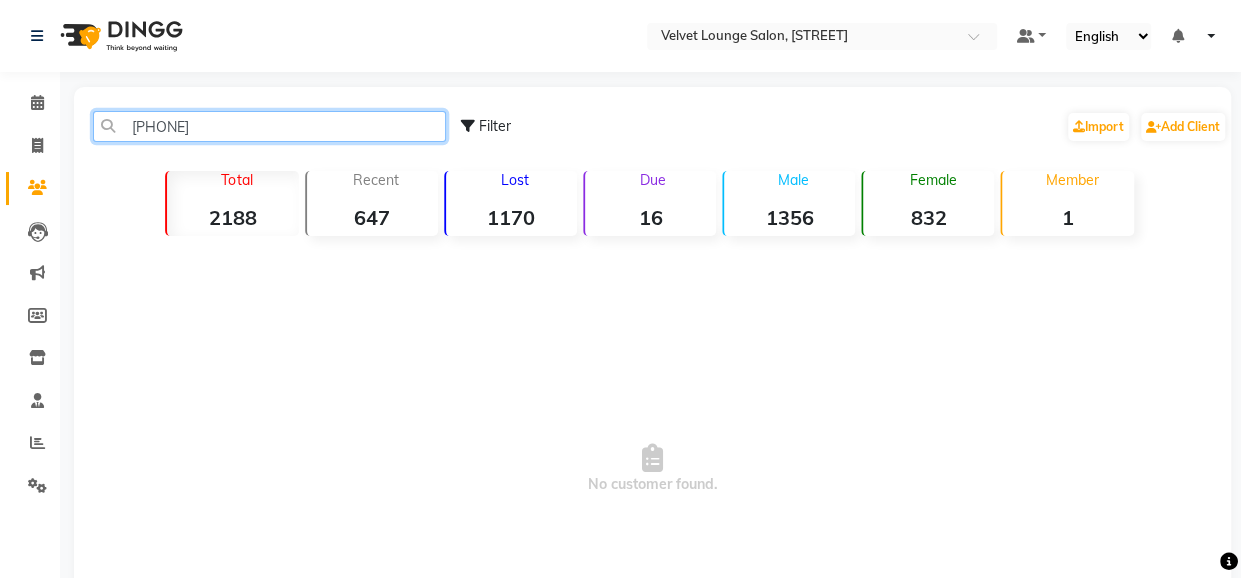 click on "[PHONE]" 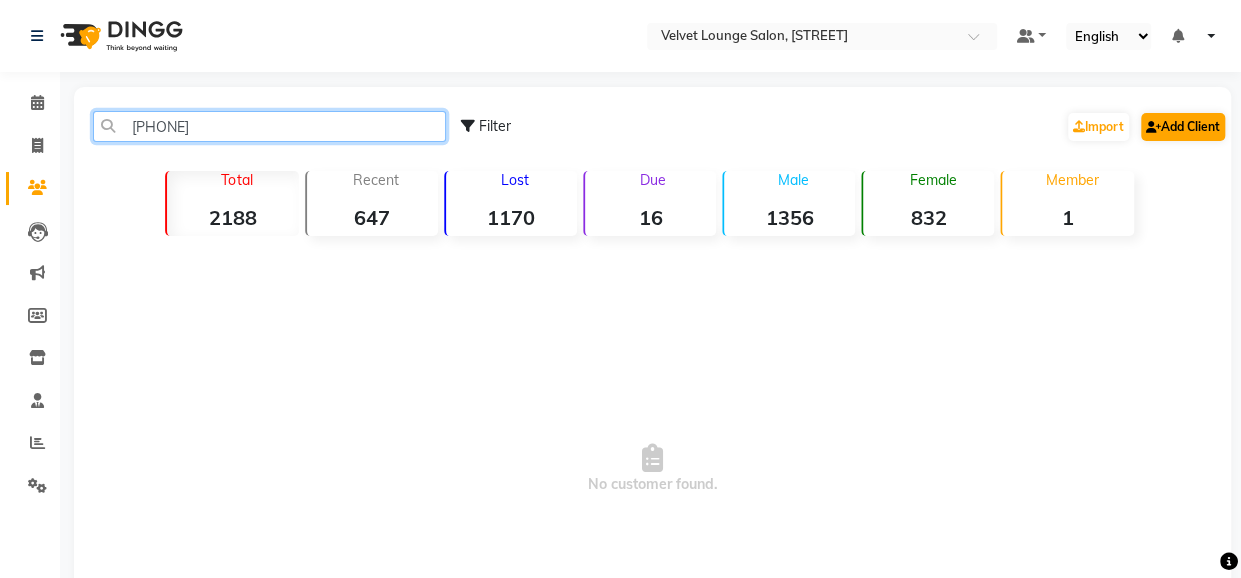 type on "[PHONE]" 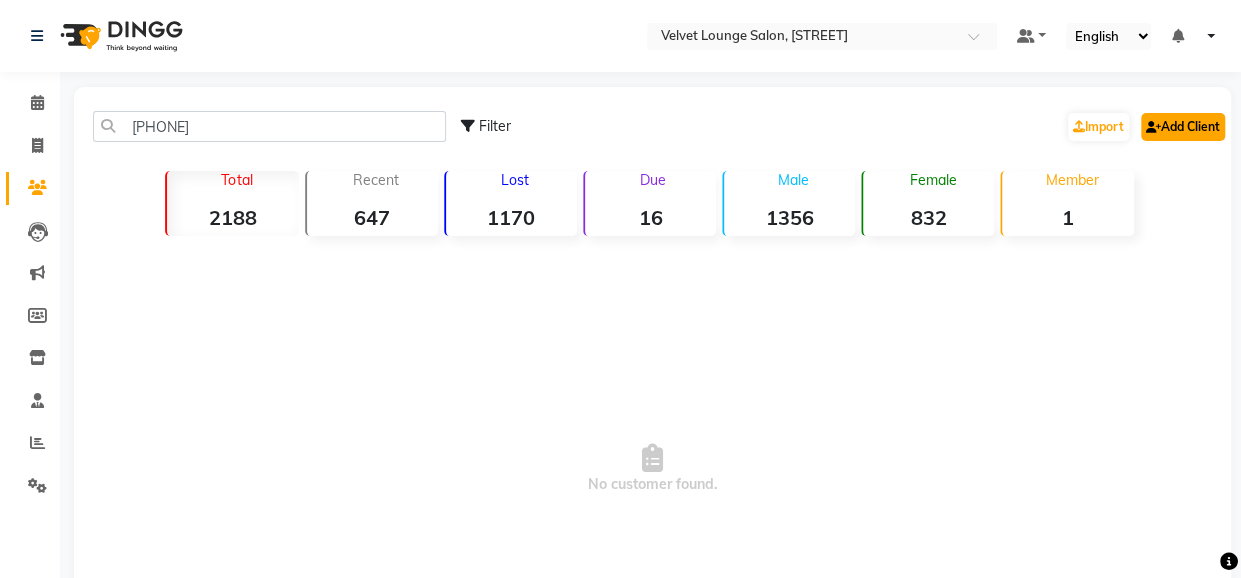click on "Add Client" 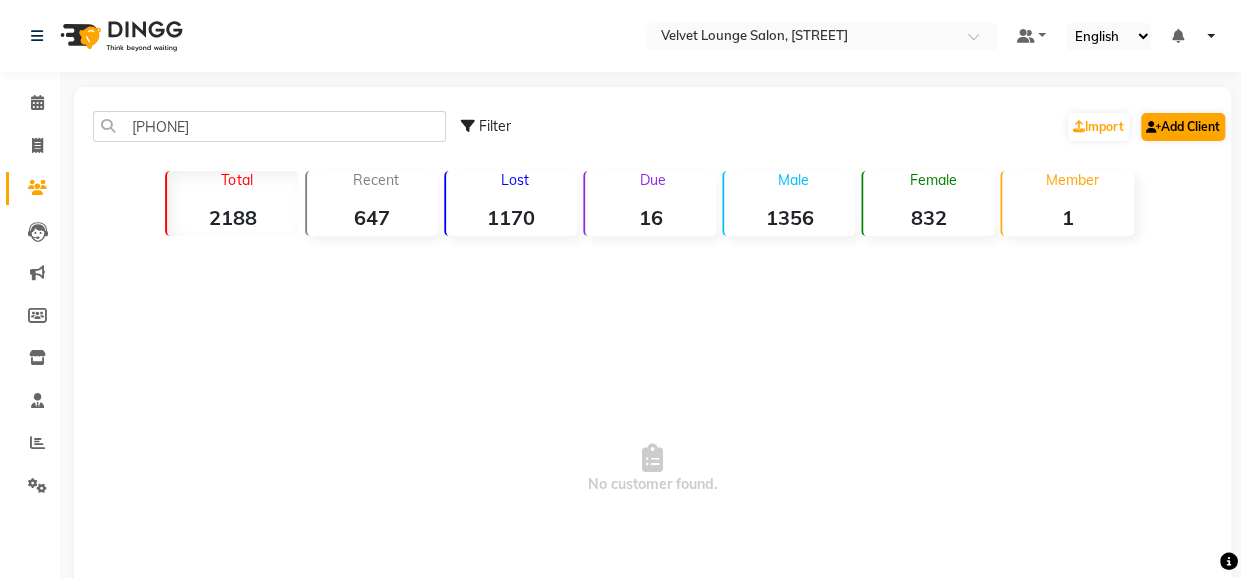 select on "22" 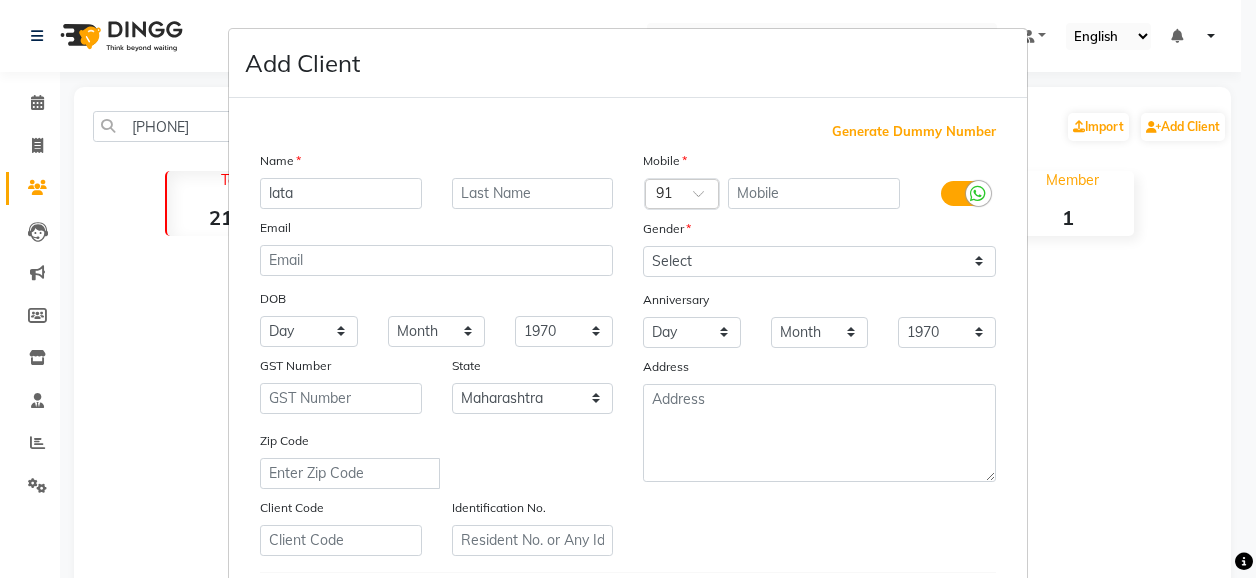 type on "lata" 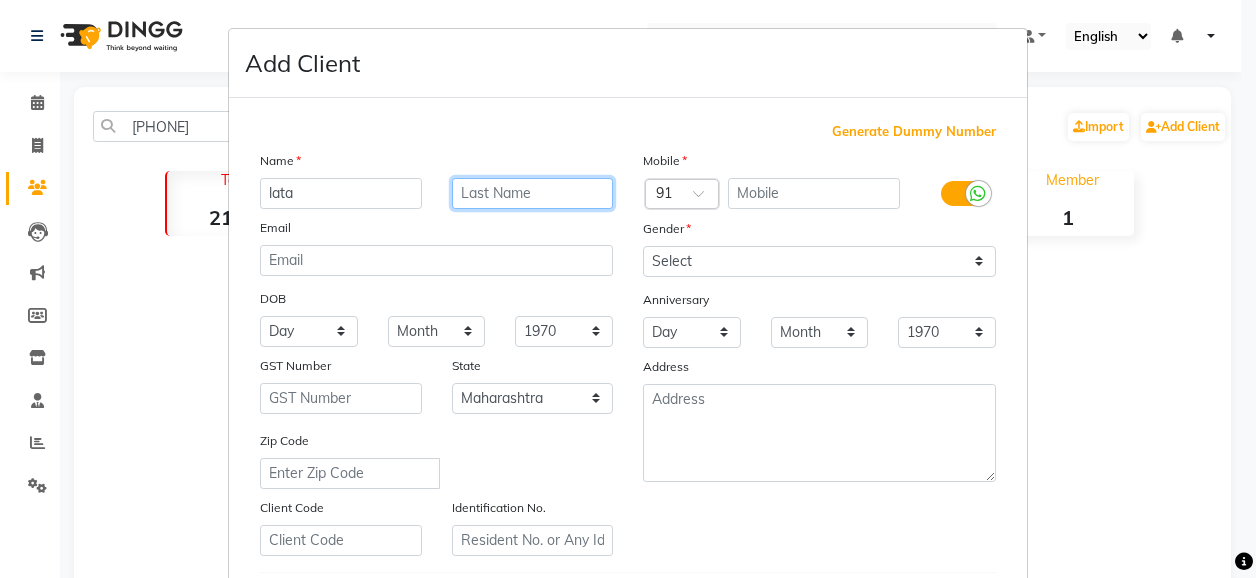 click at bounding box center (533, 193) 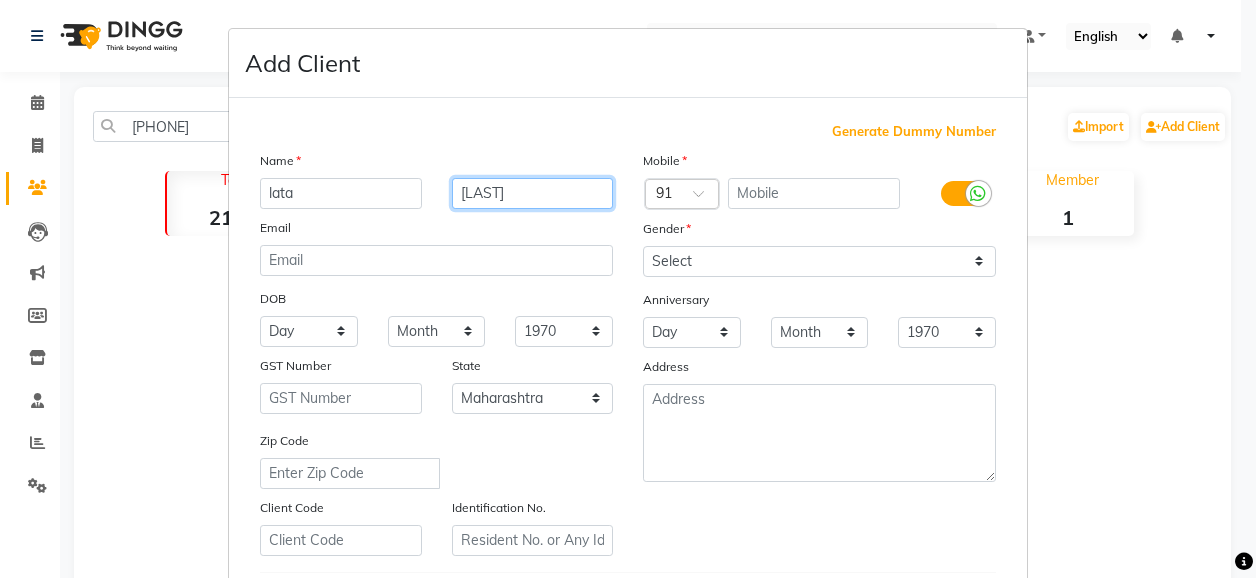 type on "[LAST]" 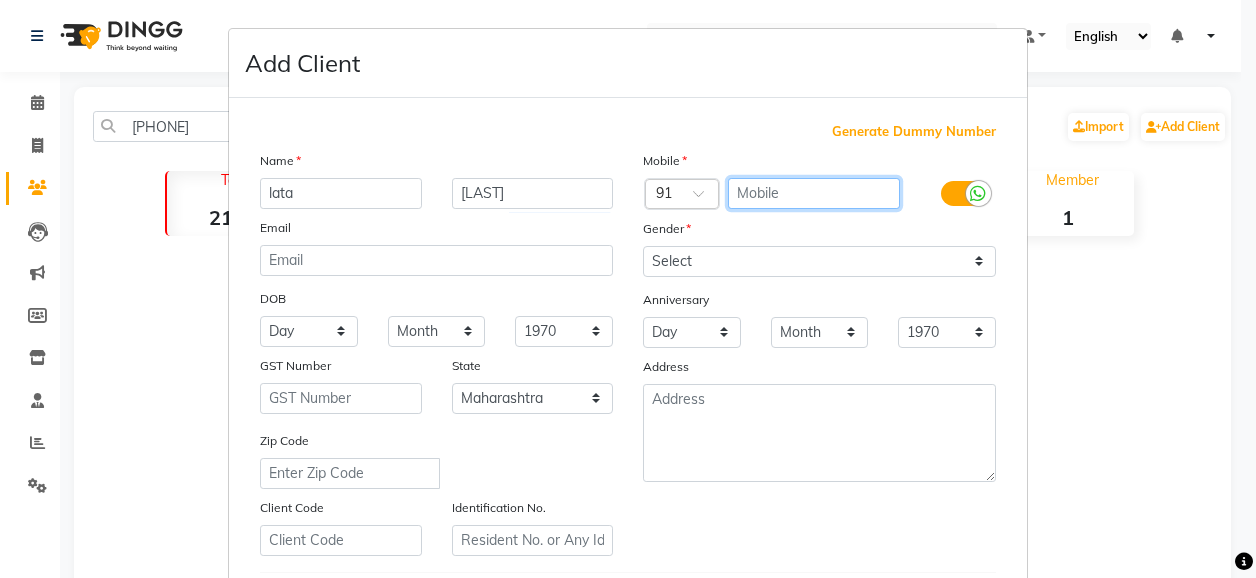 click at bounding box center [814, 193] 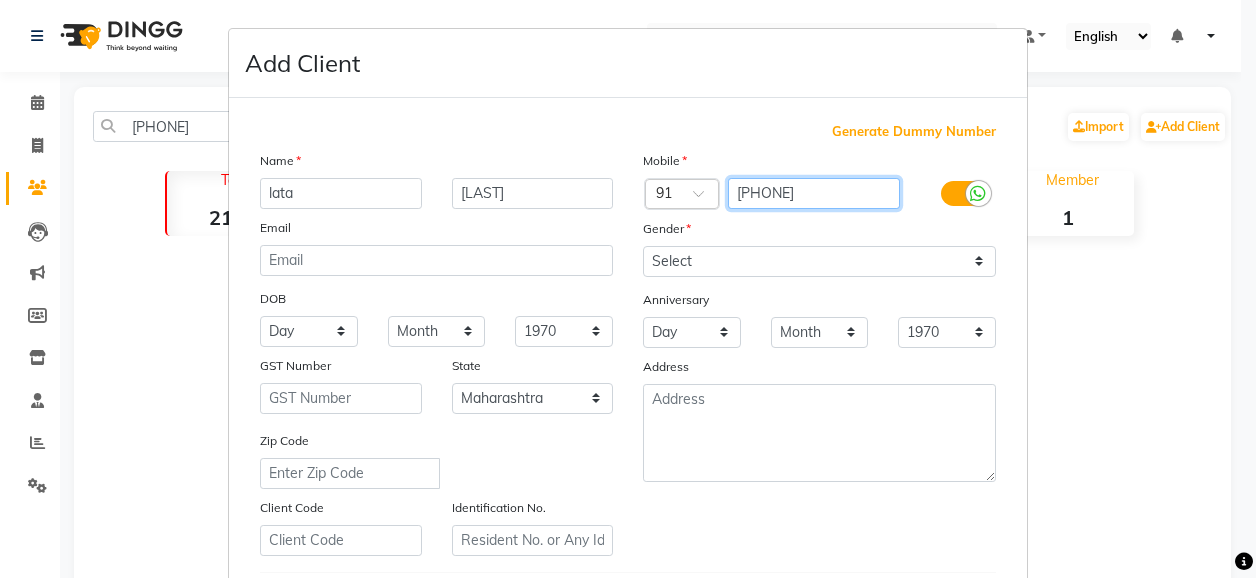 type on "[PHONE]" 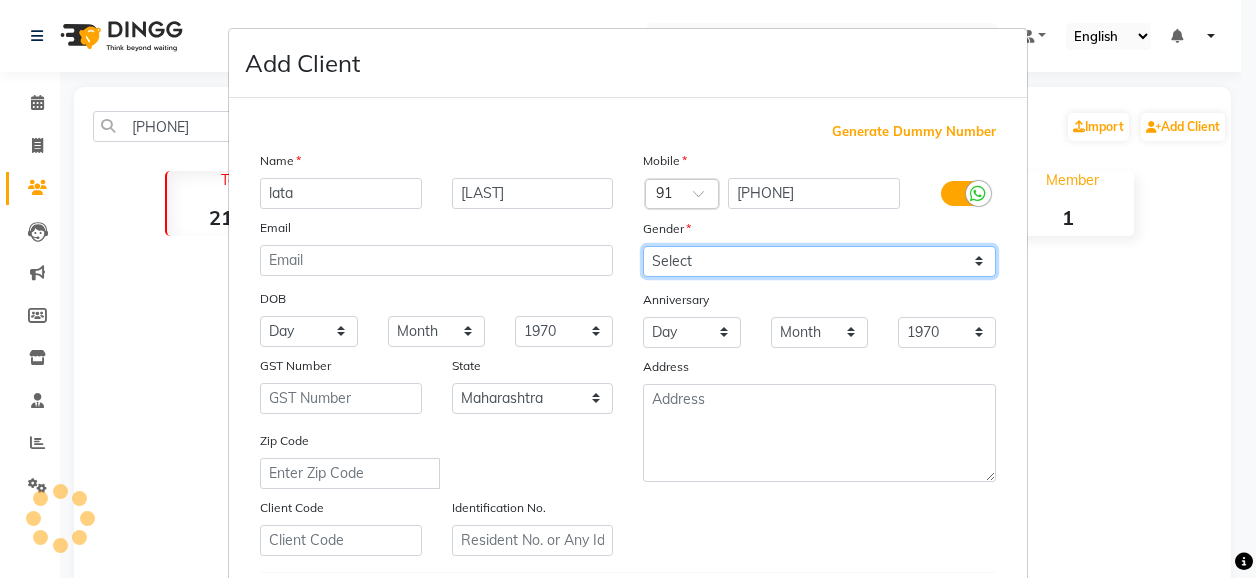 click on "Select Male Female Other Prefer Not To Say" at bounding box center (819, 261) 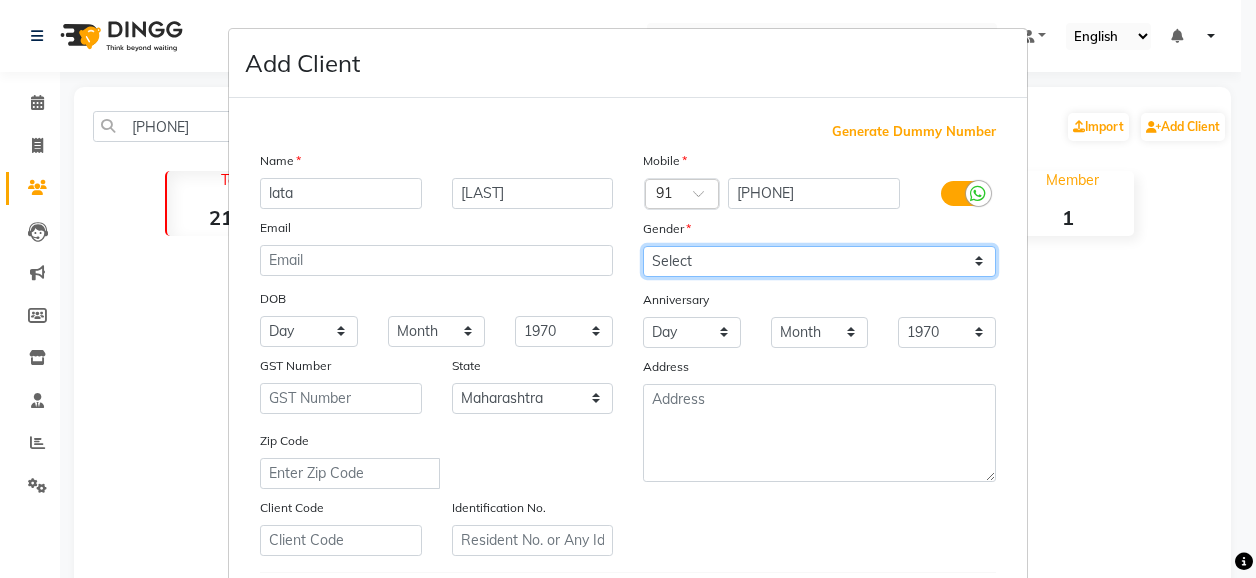 select on "female" 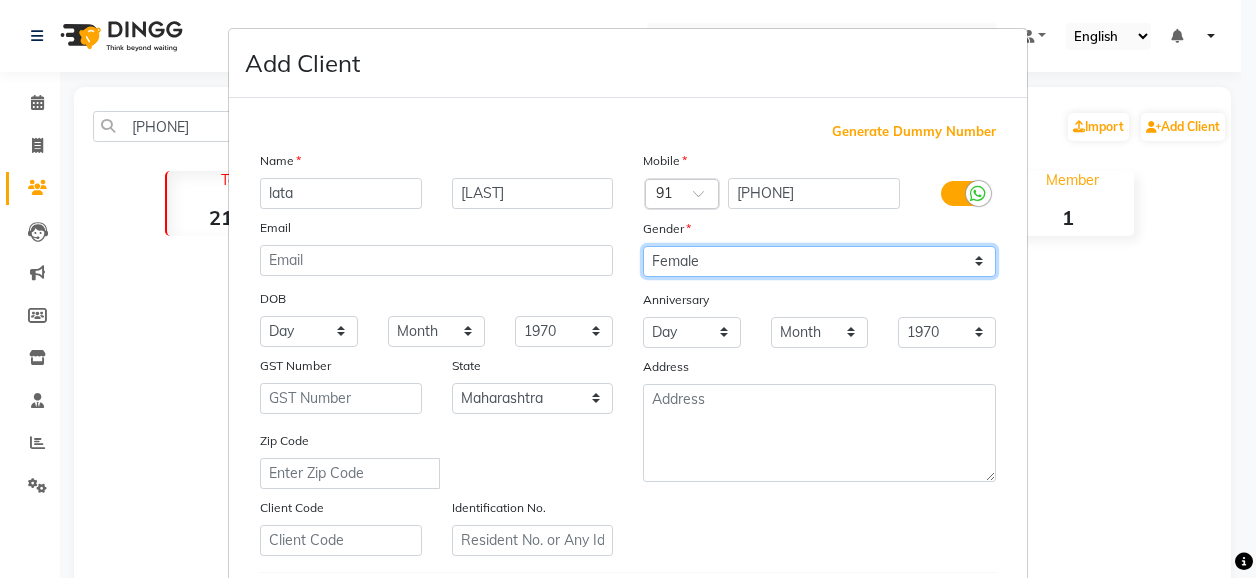 click on "Select Male Female Other Prefer Not To Say" at bounding box center [819, 261] 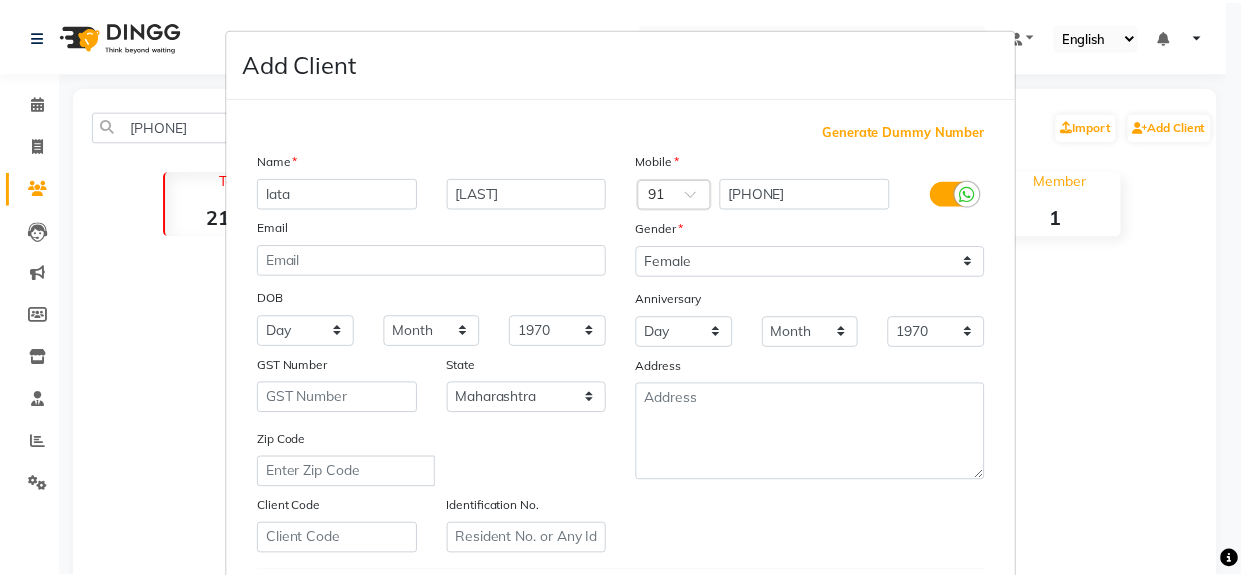 scroll, scrollTop: 342, scrollLeft: 0, axis: vertical 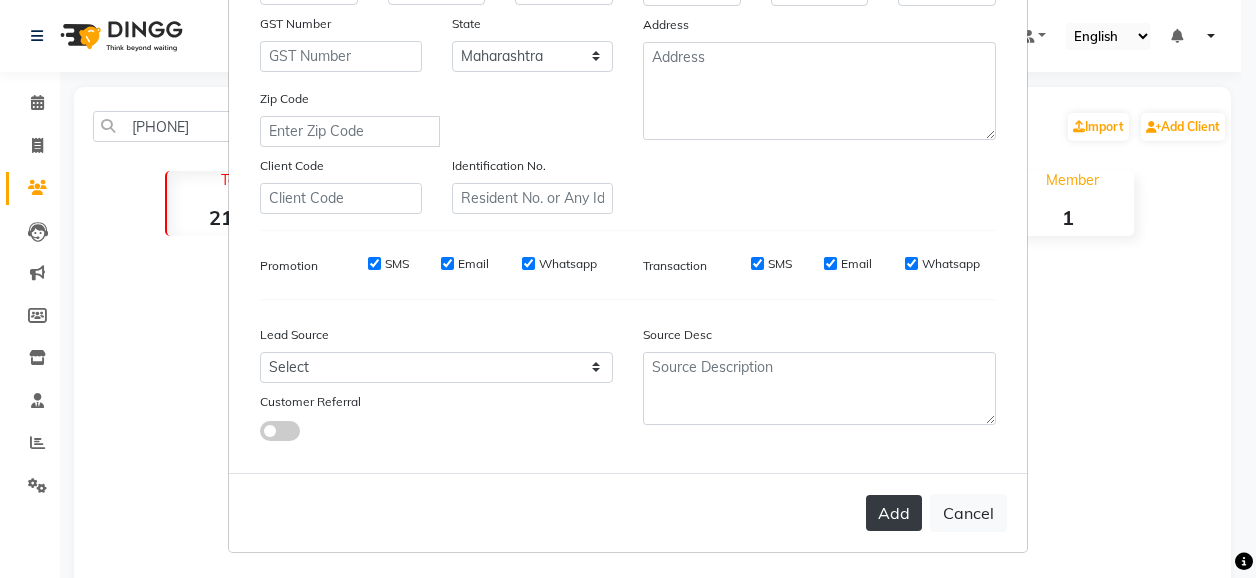 click on "Add" at bounding box center [894, 513] 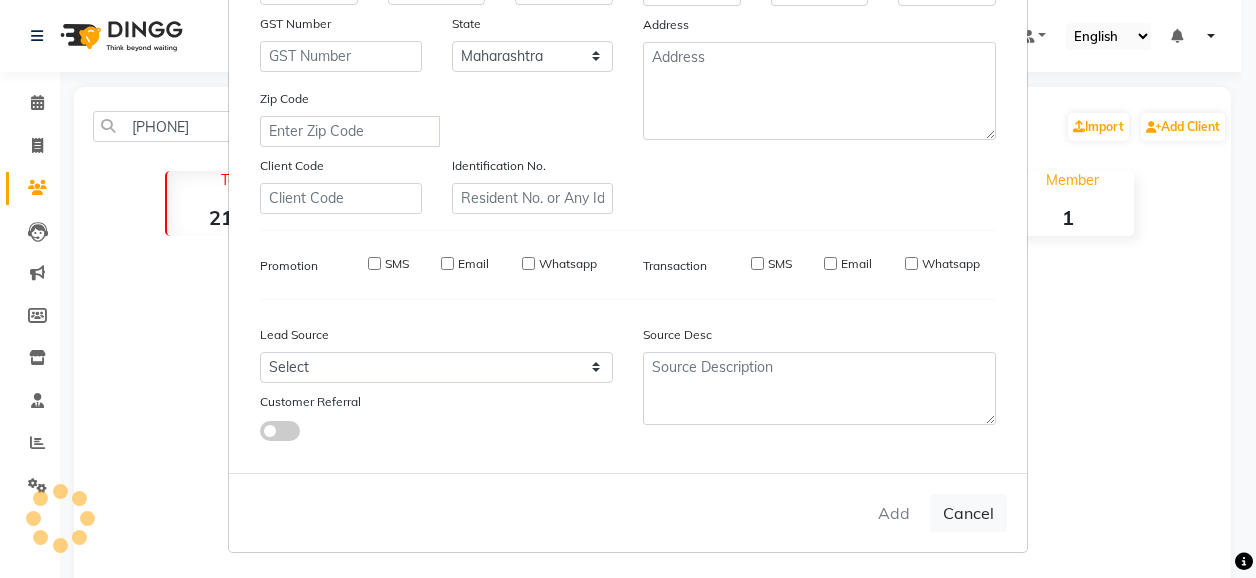 type 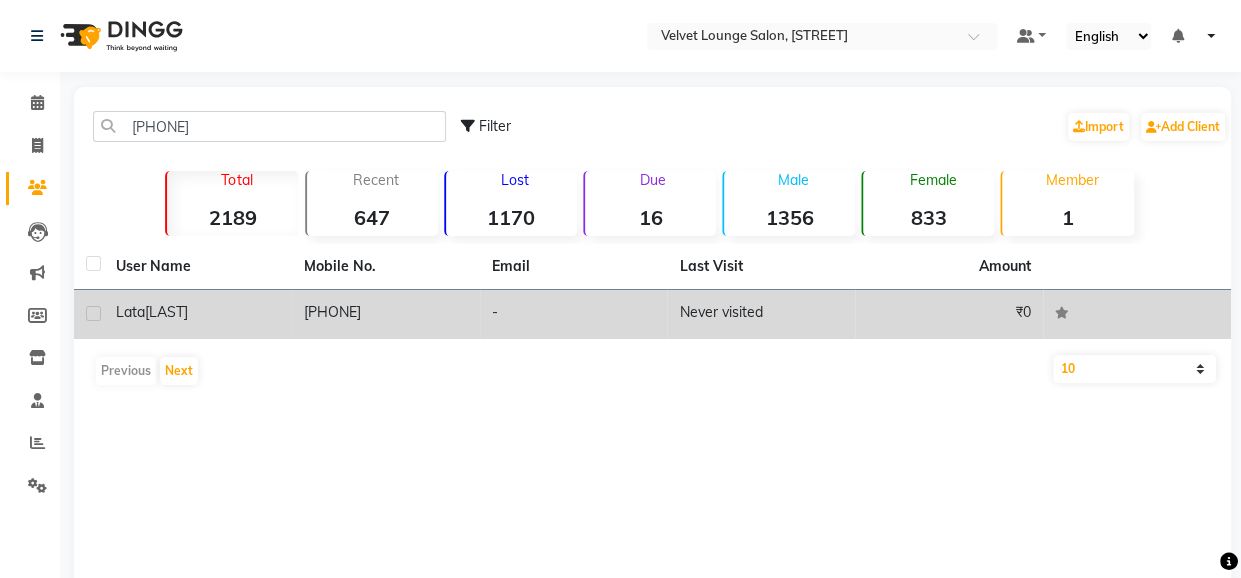 click on "Never visited" 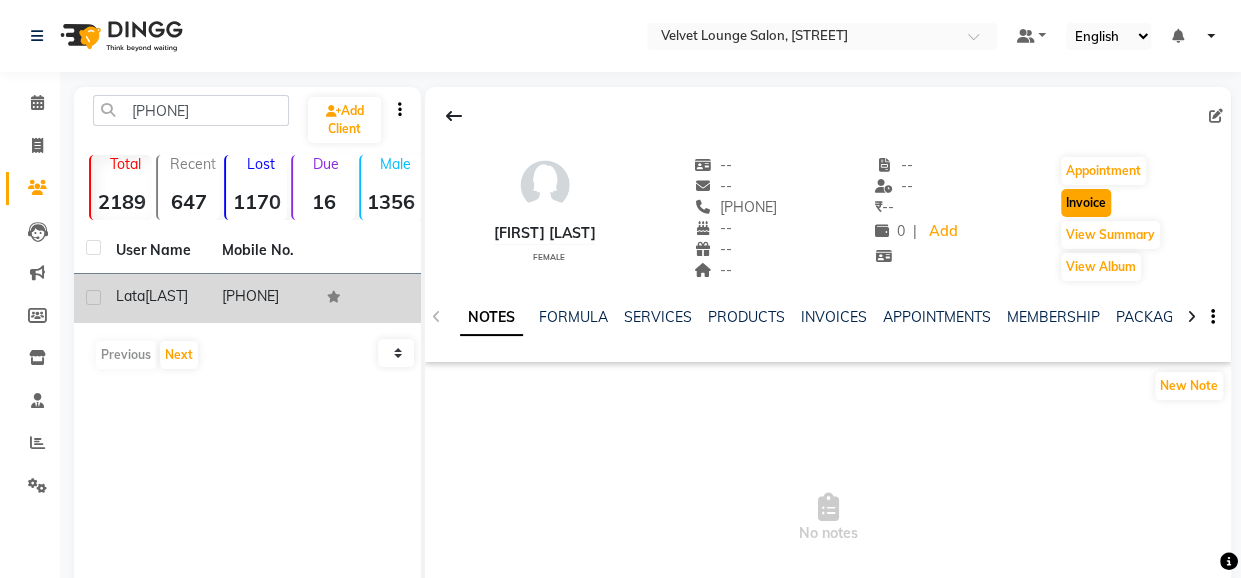 click on "Invoice" 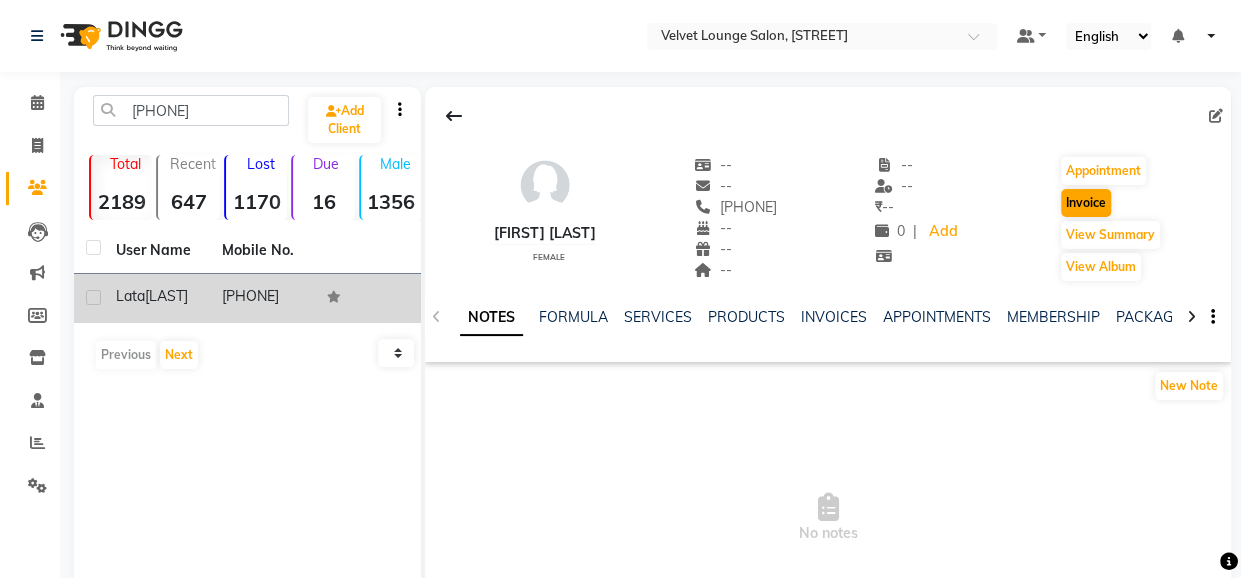 select on "5962" 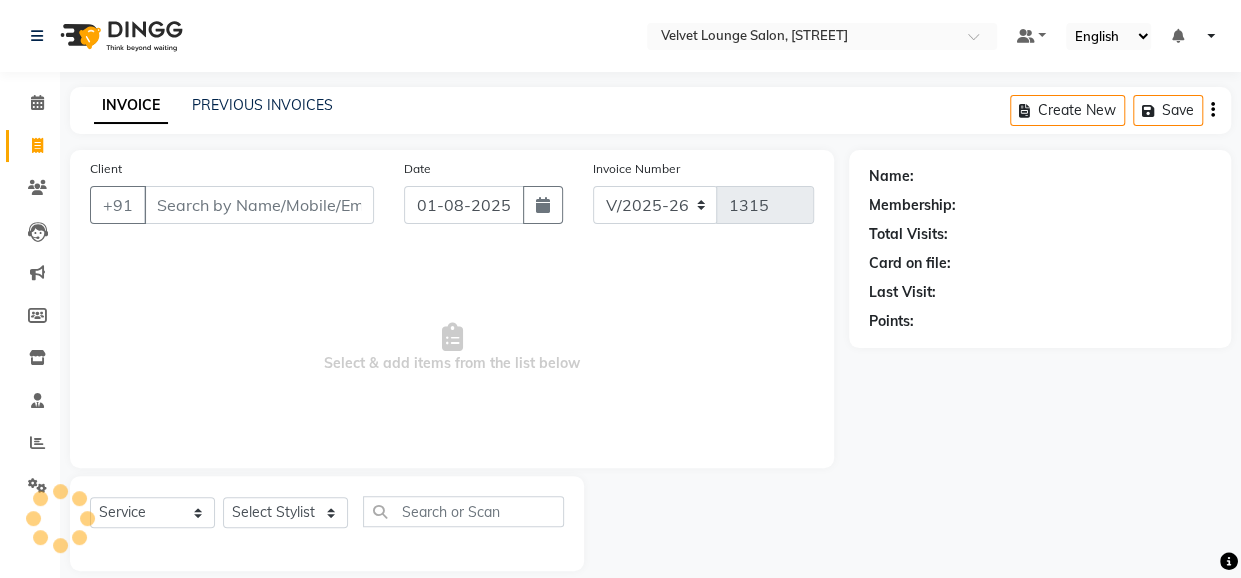 scroll, scrollTop: 22, scrollLeft: 0, axis: vertical 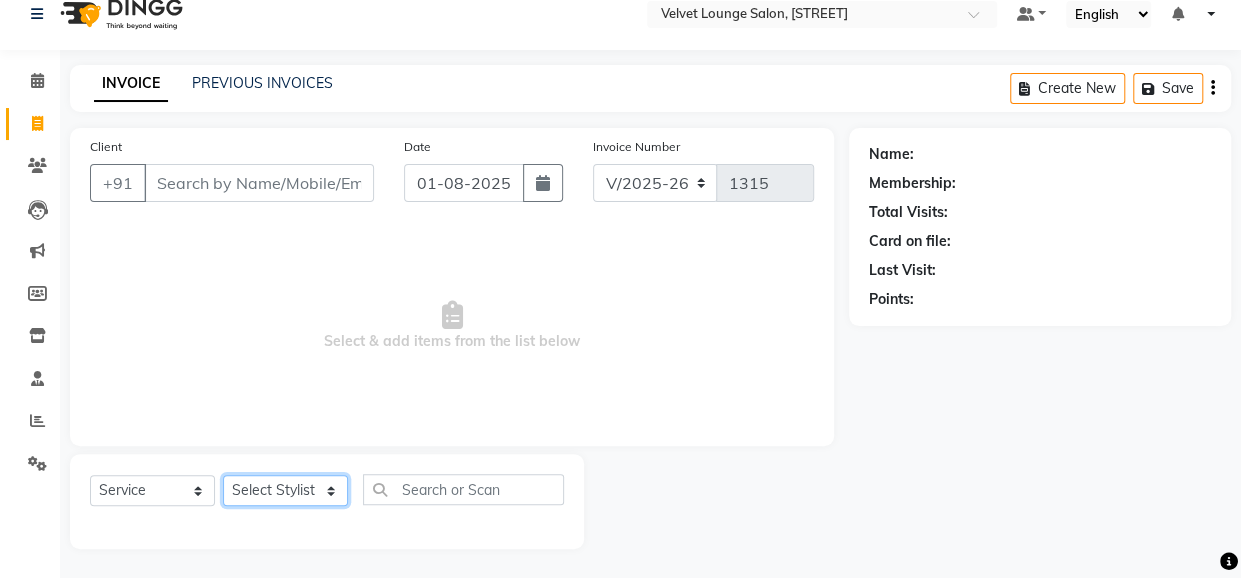click on "Select Stylist" 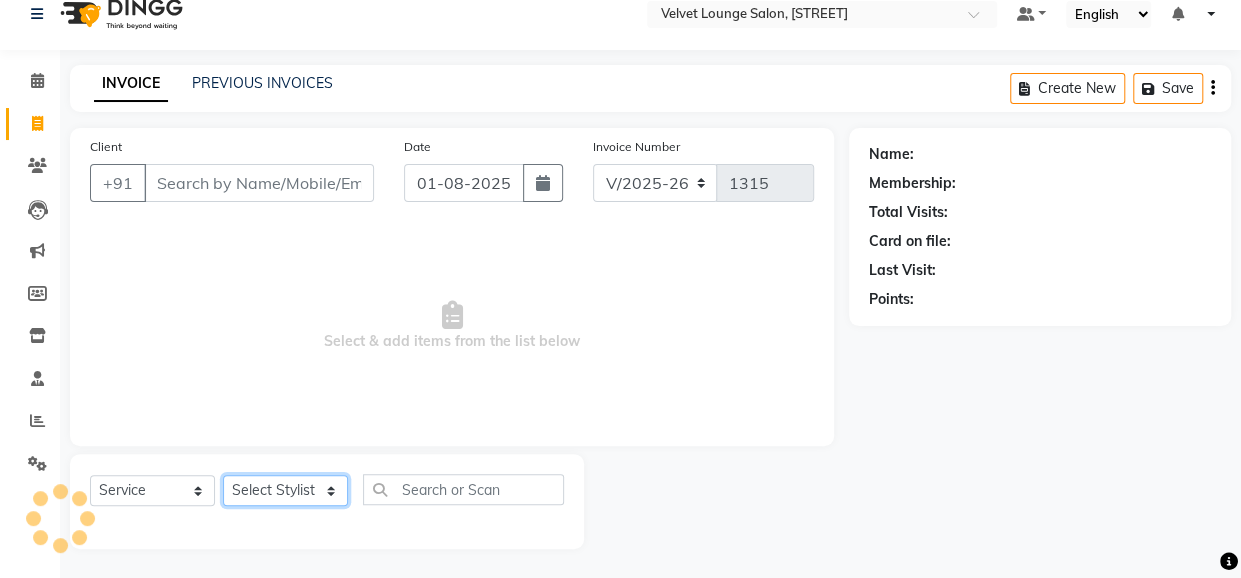 type on "[PHONE]" 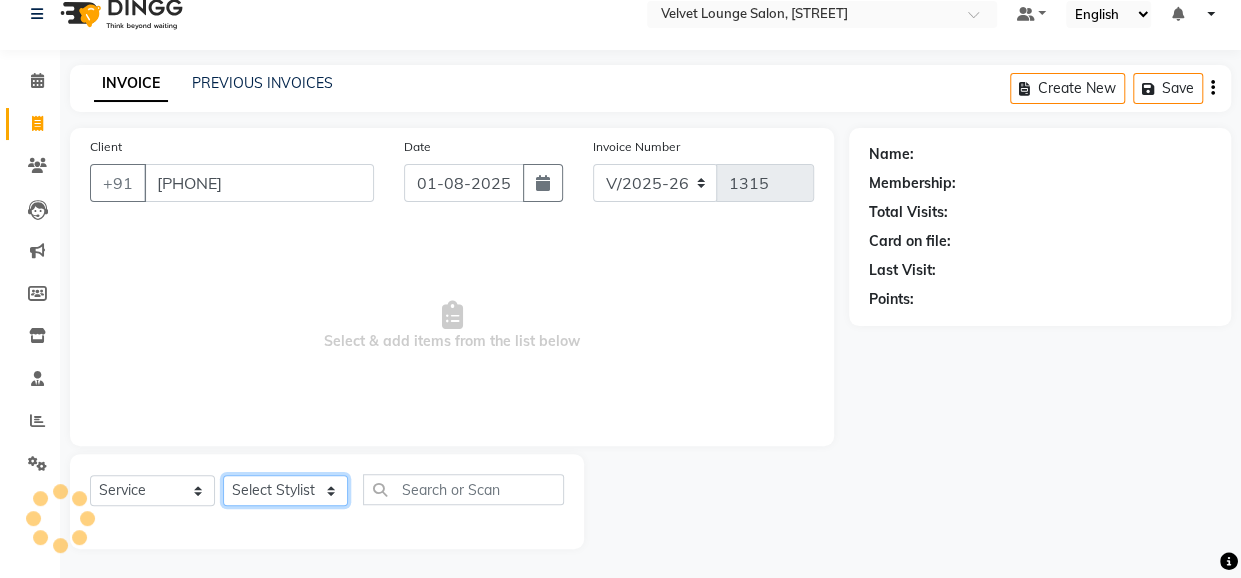 click on "Select Stylist" 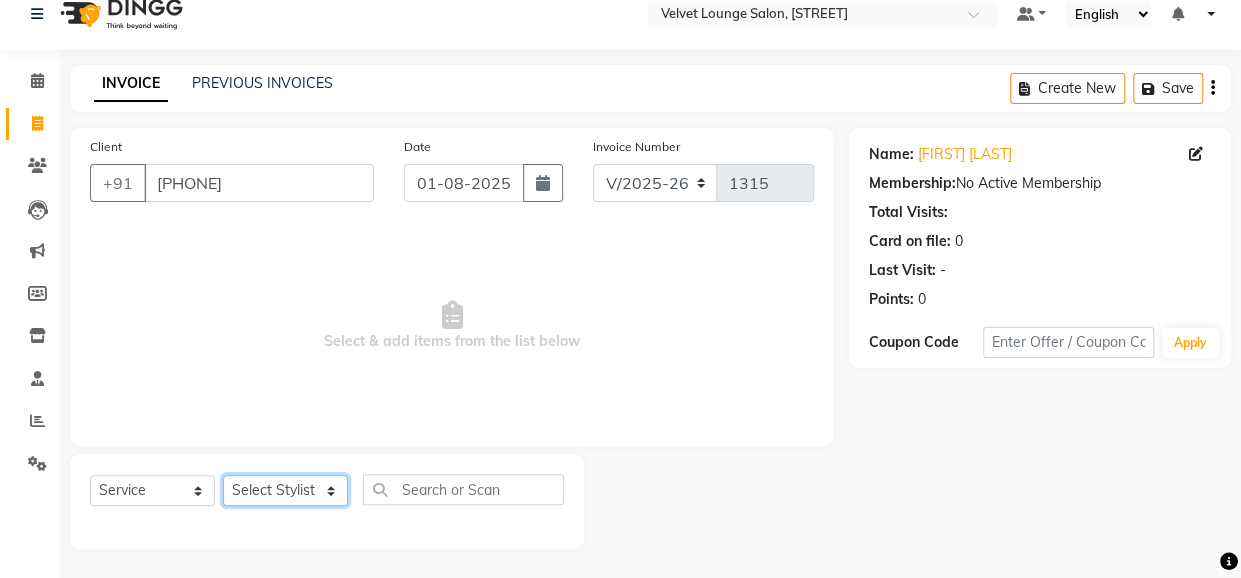 click on "Select Stylist Aadil [LAST]  [FIRST] [LAST] Front Desk Jaya jyoti madhu Manish MUSTAKIM [FIRST] [FIRST] shalu SHWETA vishal" 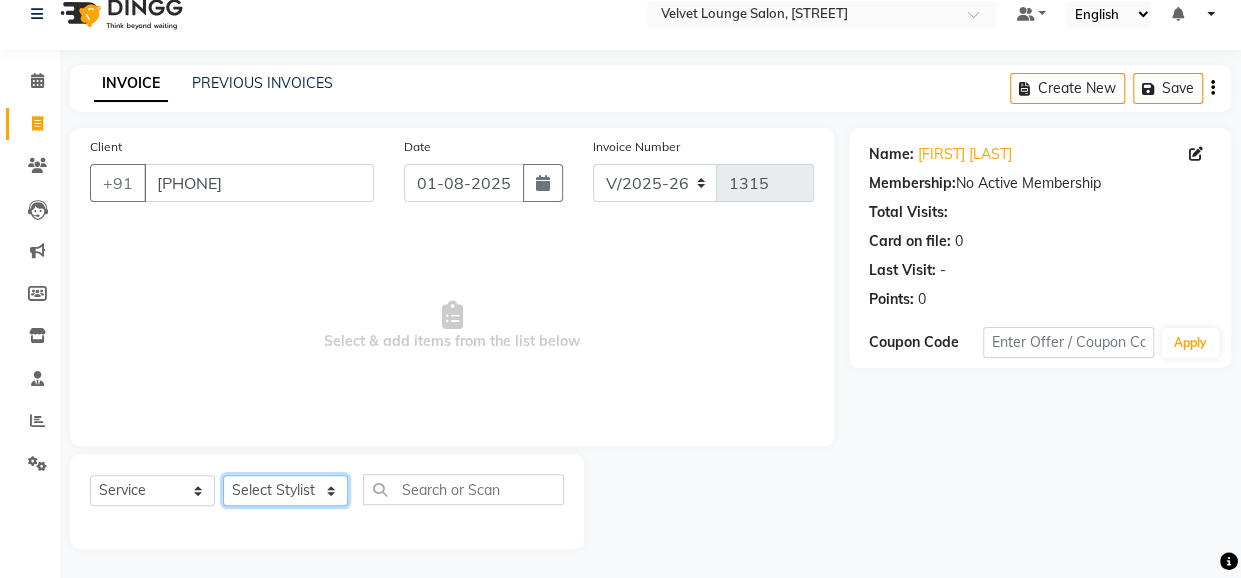 select on "[NUMBER]" 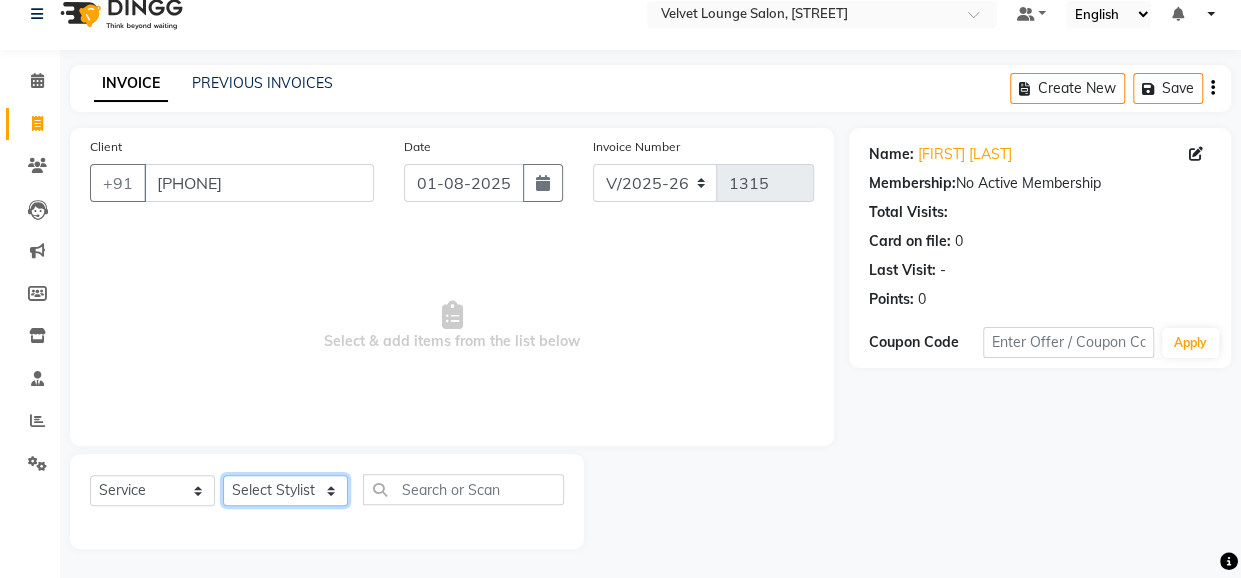 click on "Select Stylist Aadil [LAST]  [FIRST] [LAST] Front Desk Jaya jyoti madhu Manish MUSTAKIM [FIRST] [FIRST] shalu SHWETA vishal" 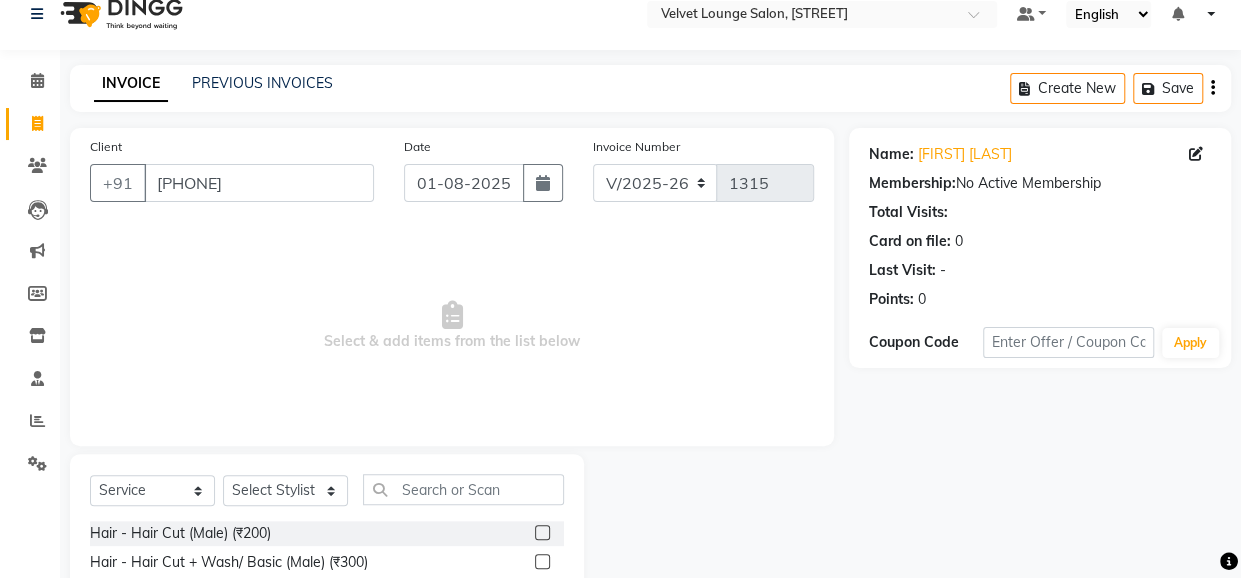 click 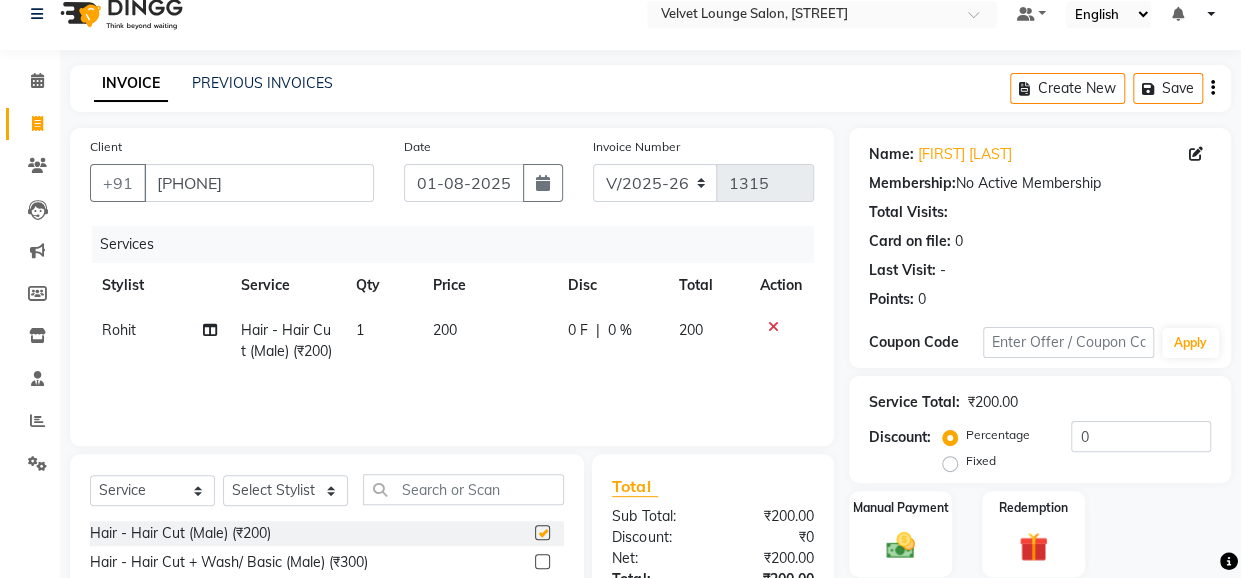 checkbox on "false" 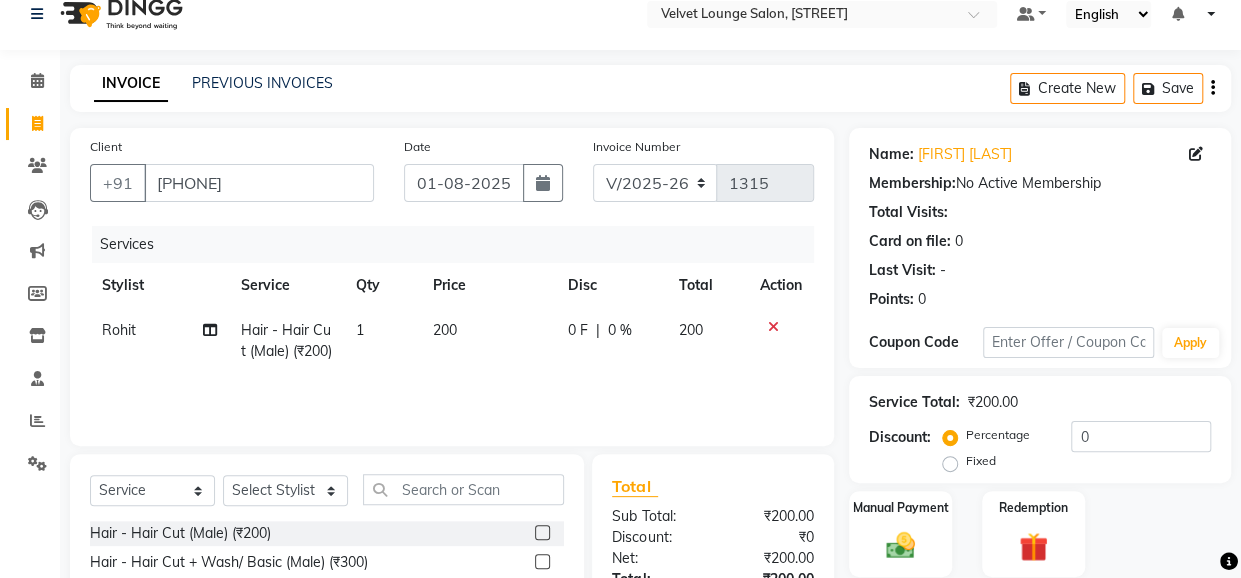 click on "0 F | 0 %" 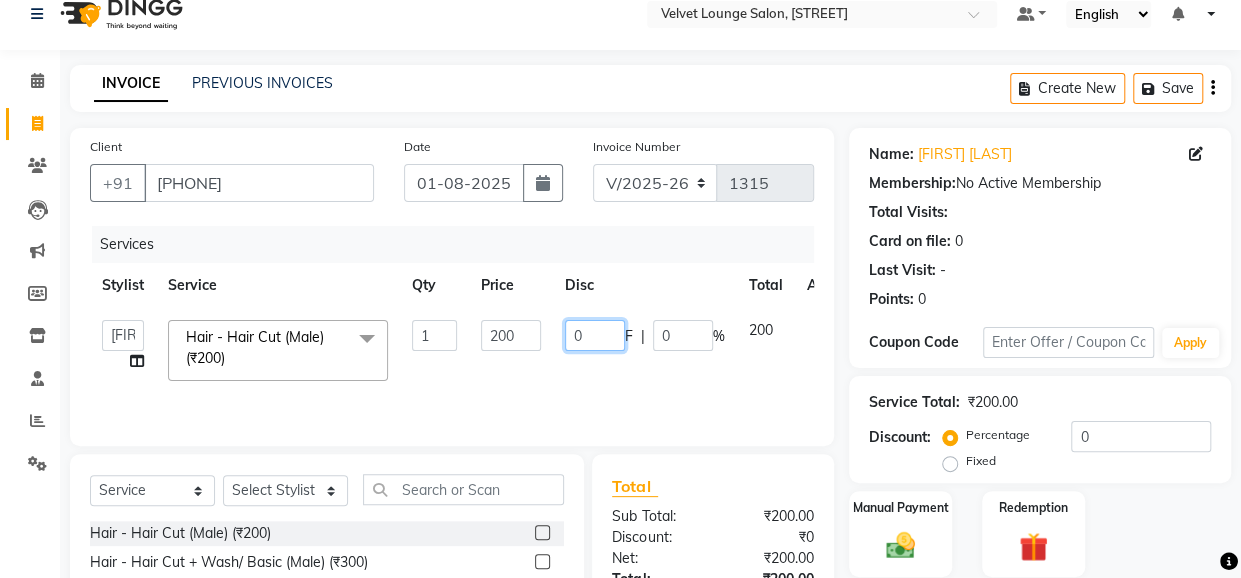 click on "0" 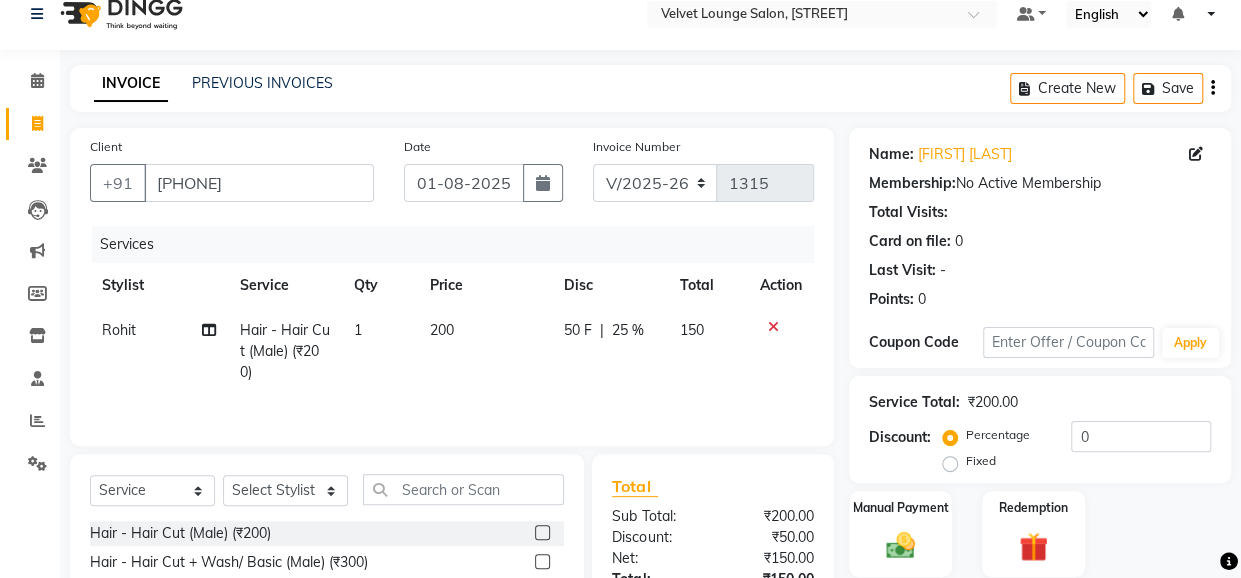 click on "Total Sub Total: ₹200.00 Discount: ₹50.00 Net: ₹150.00 Total: ₹150.00 Add Tip ₹0 Payable: ₹150.00 Paid: ₹0 Balance   : ₹150.00" 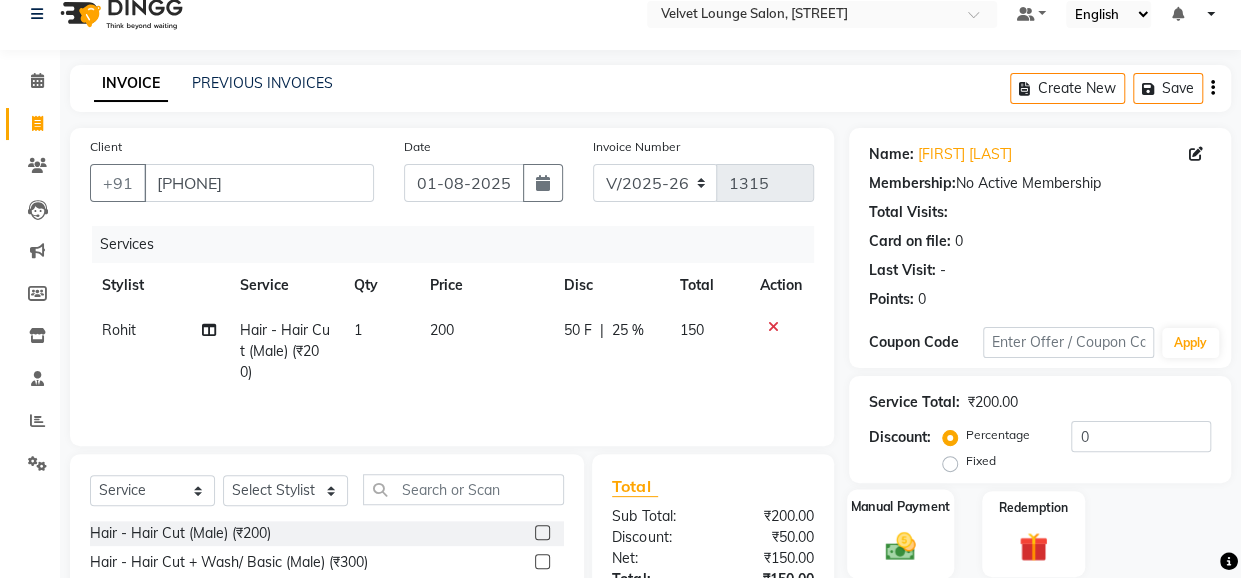 click 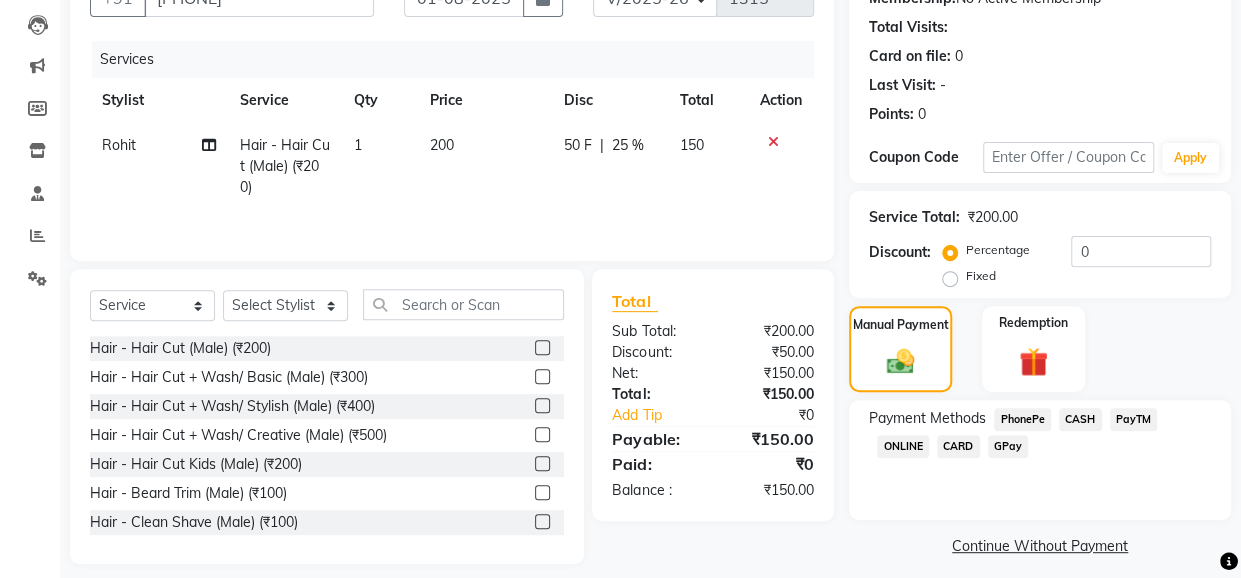 scroll, scrollTop: 222, scrollLeft: 0, axis: vertical 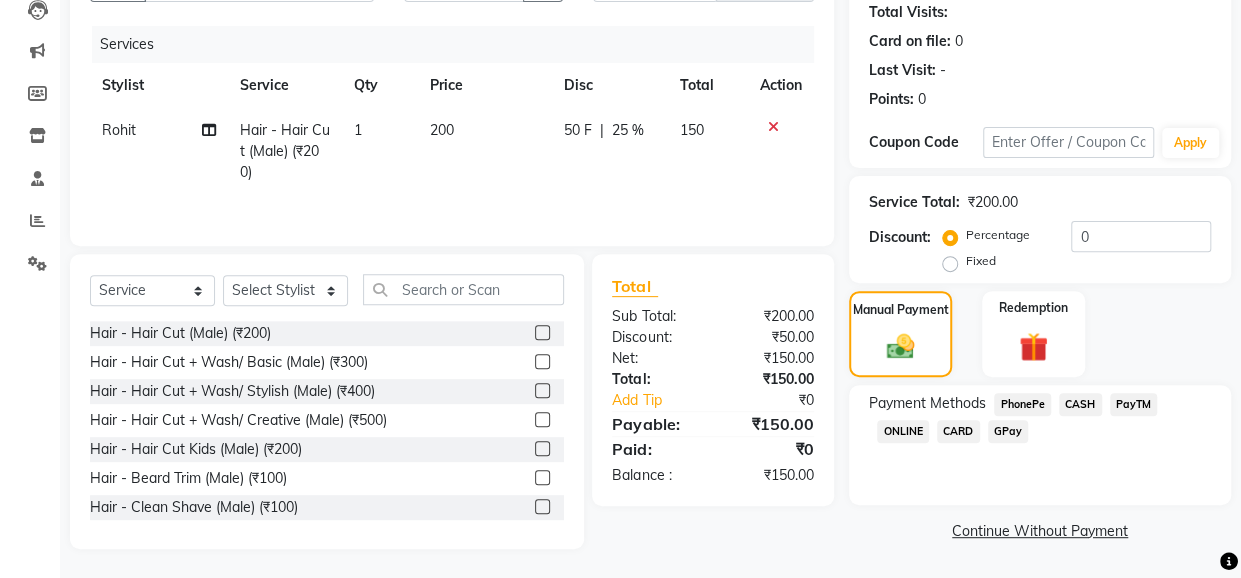 click on "CASH" 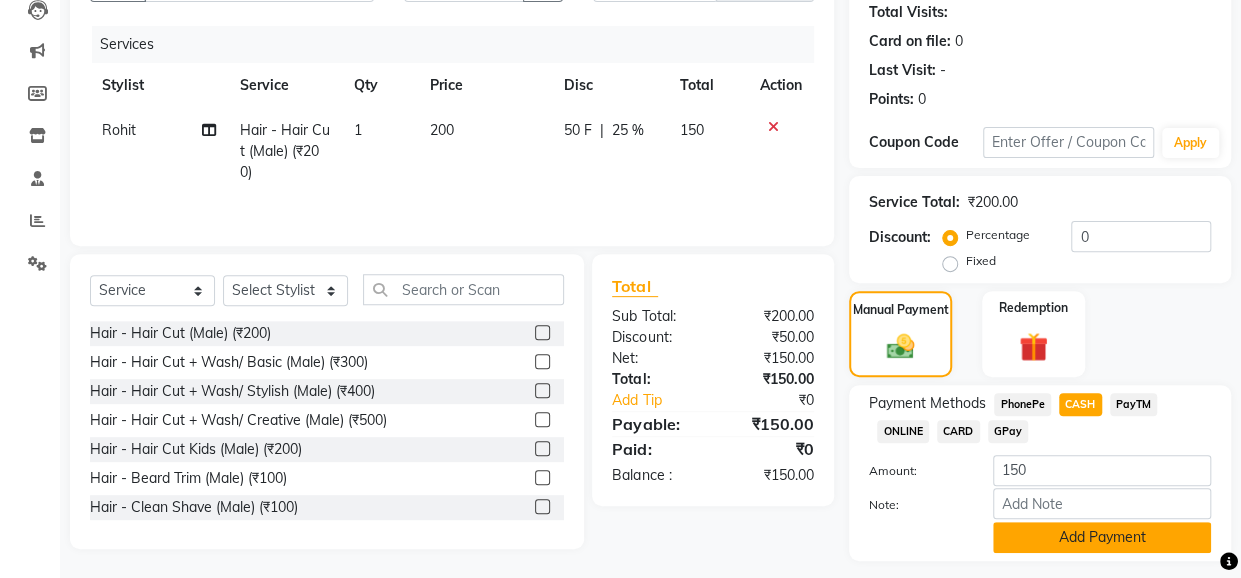 click on "Add Payment" 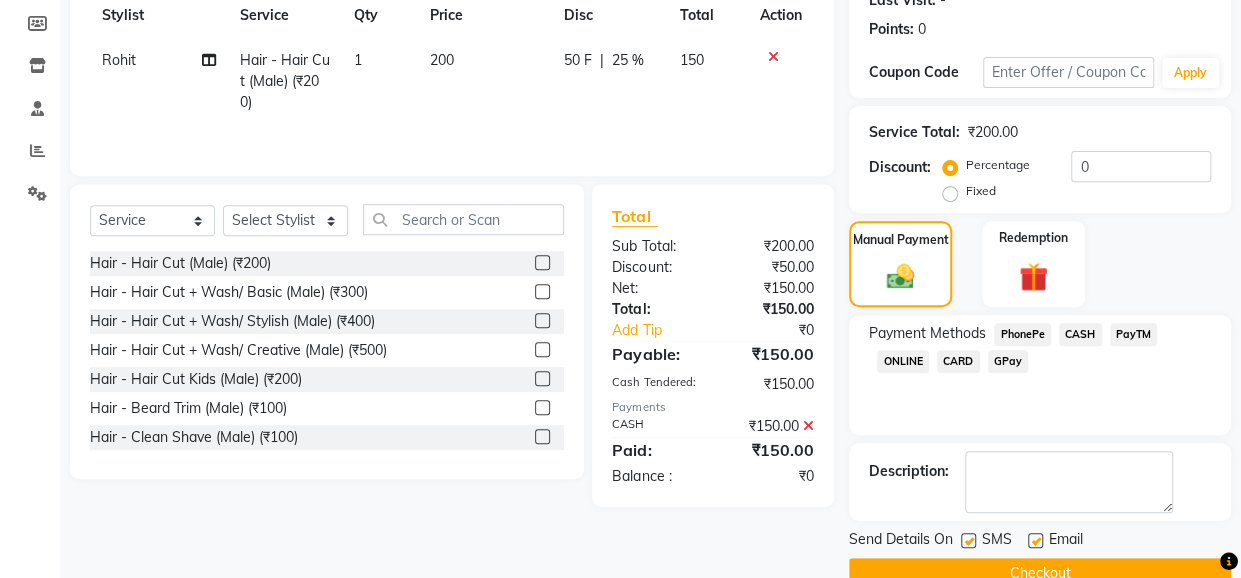 scroll, scrollTop: 330, scrollLeft: 0, axis: vertical 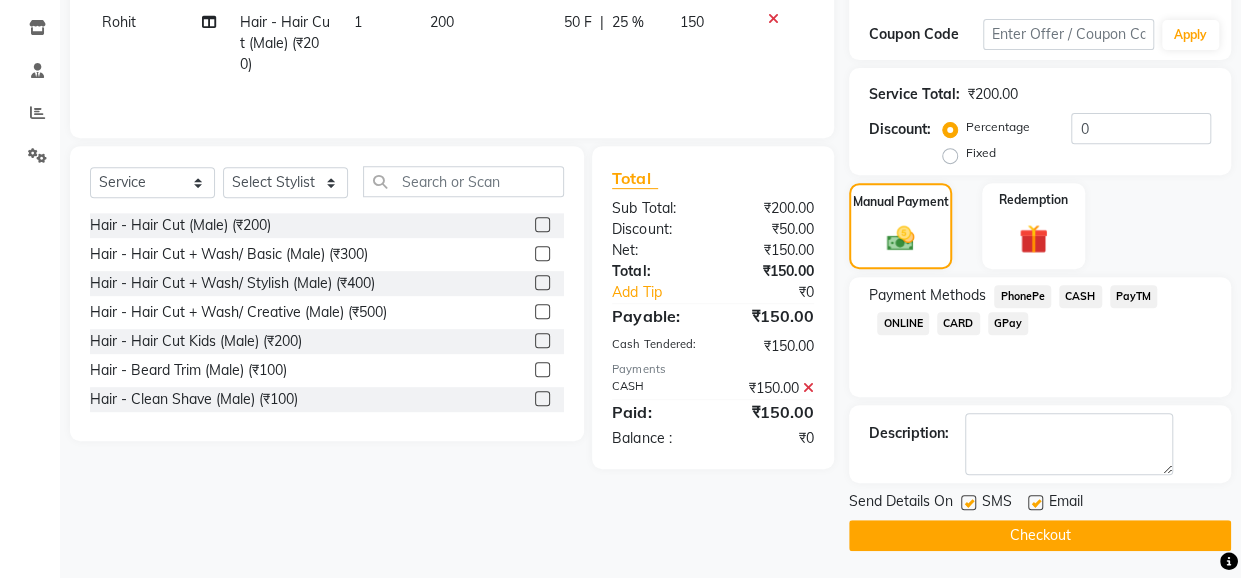 click on "Checkout" 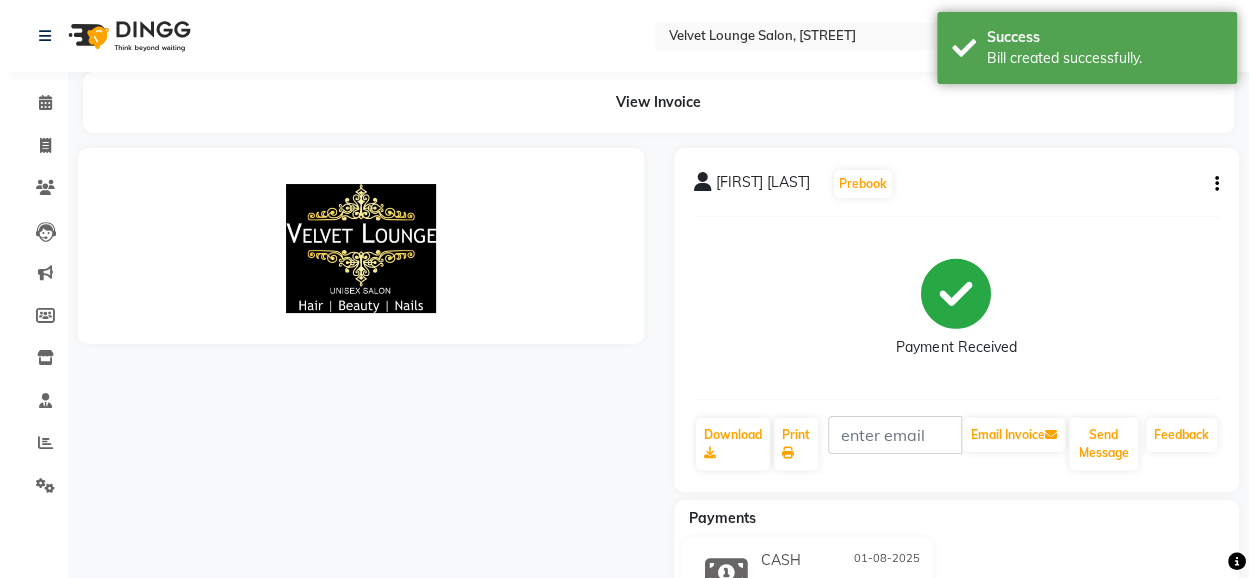 scroll, scrollTop: 0, scrollLeft: 0, axis: both 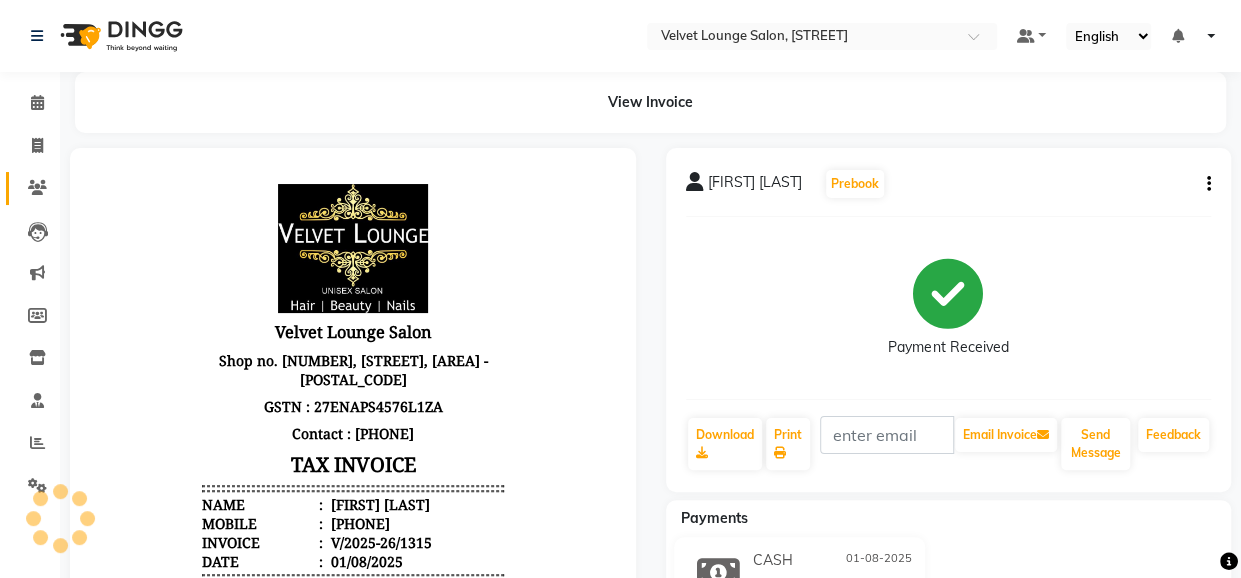 click on "Clients" 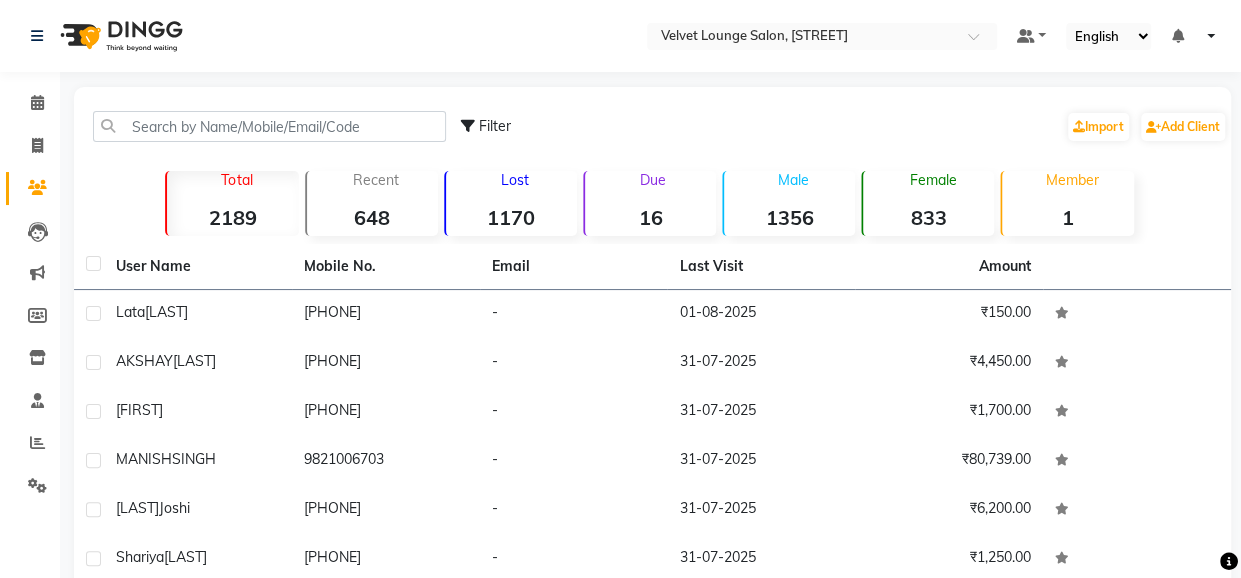 click at bounding box center [1209, 36] 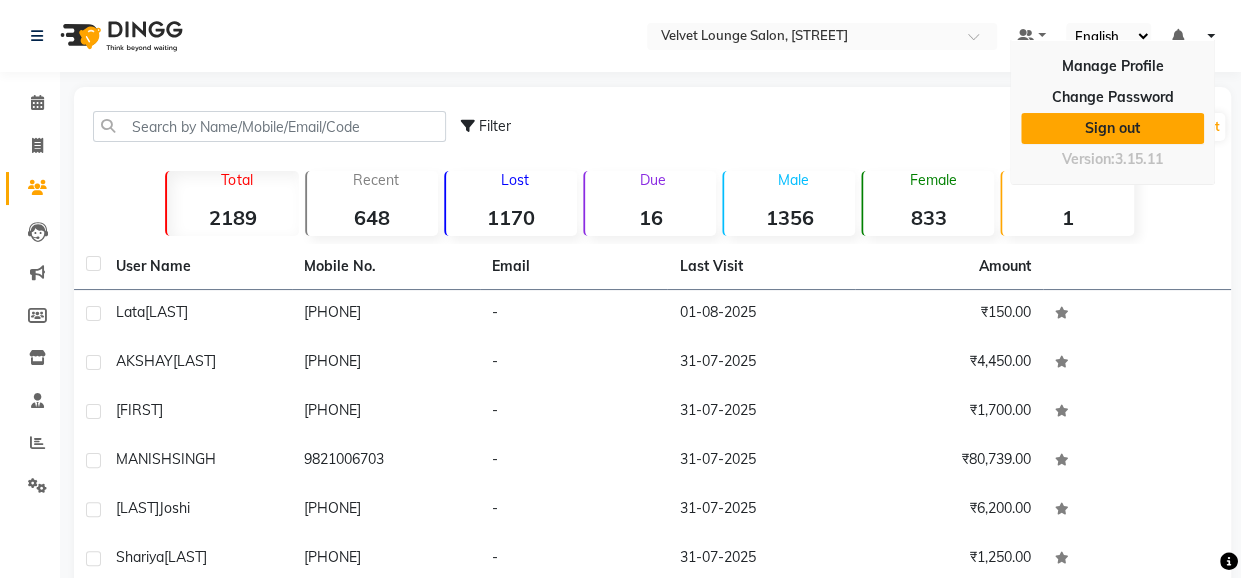 click on "Sign out" at bounding box center [1112, 128] 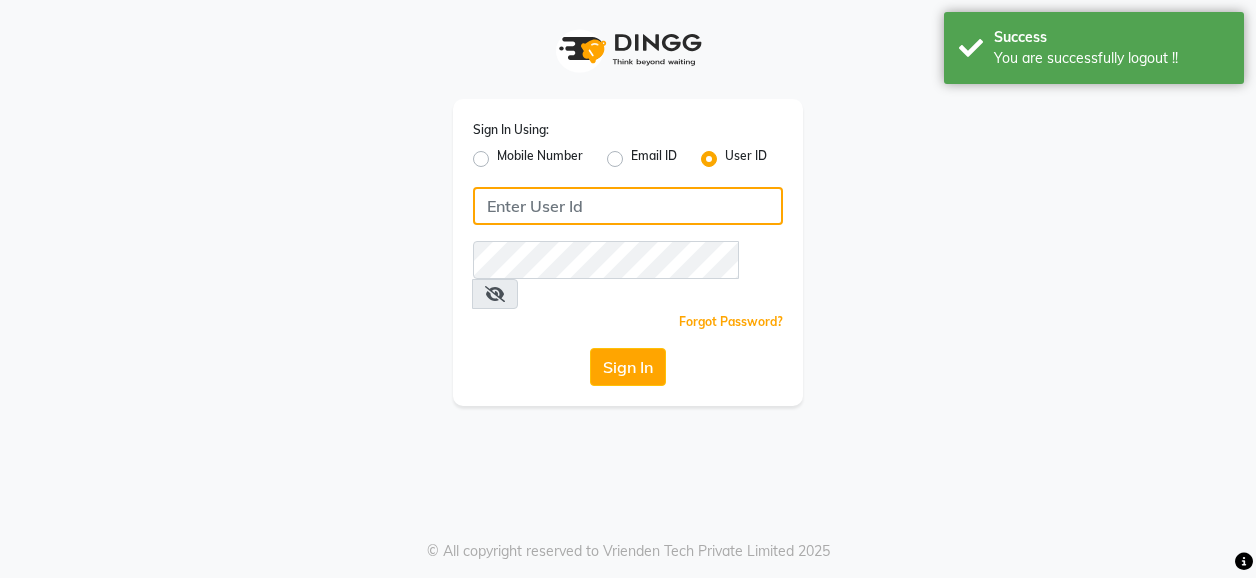 type on "7400009327" 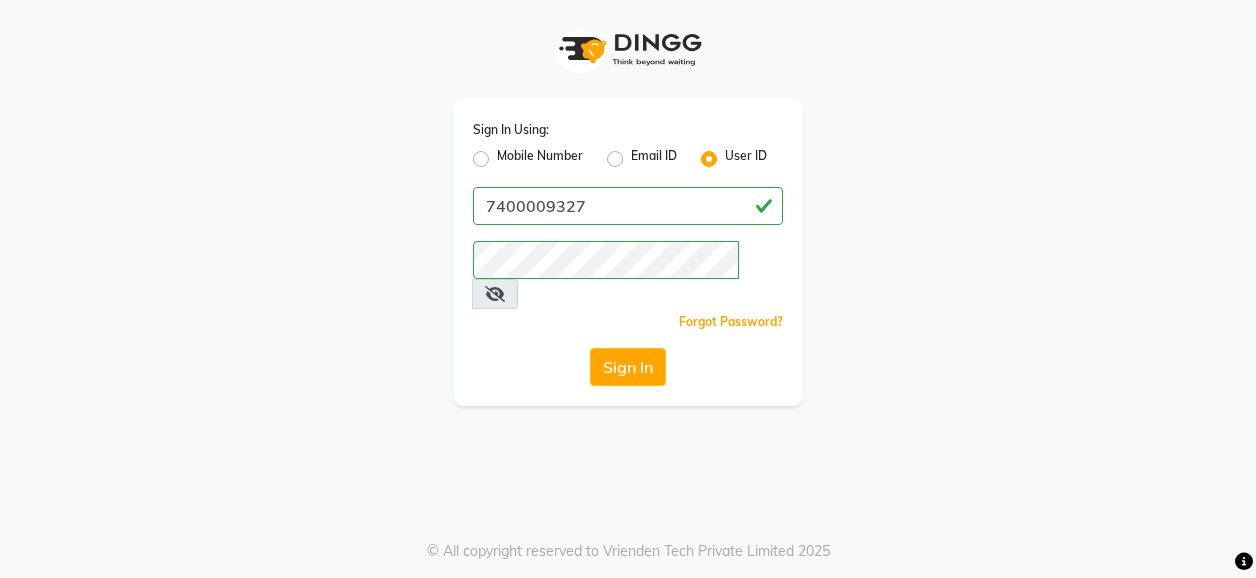 click on "Mobile Number" 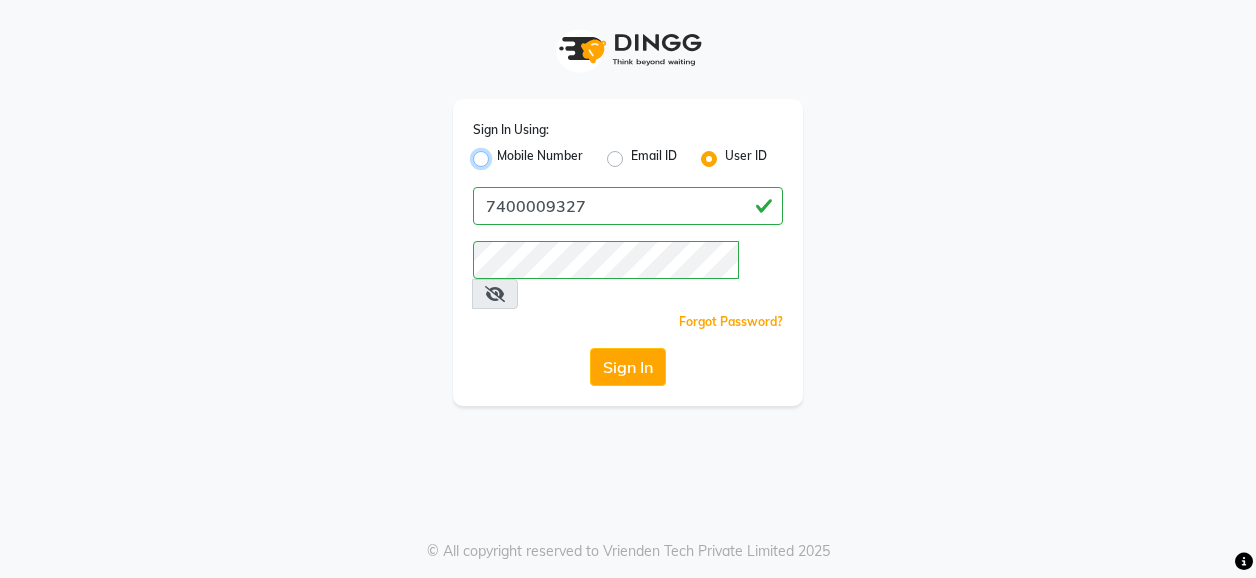 click on "Mobile Number" at bounding box center [503, 153] 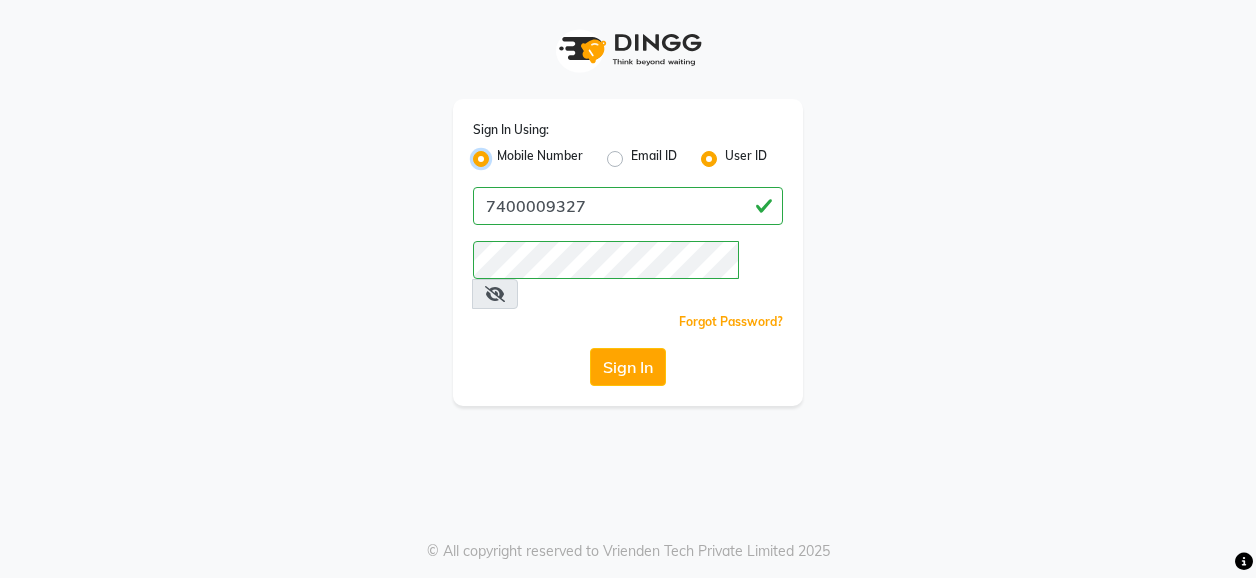 radio on "false" 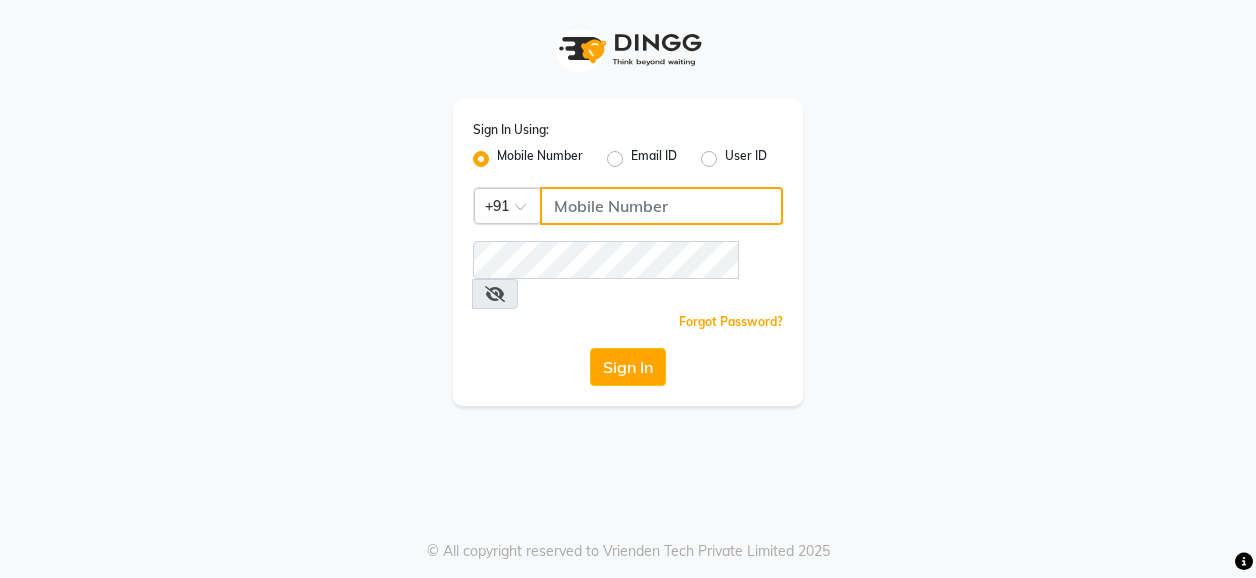 click 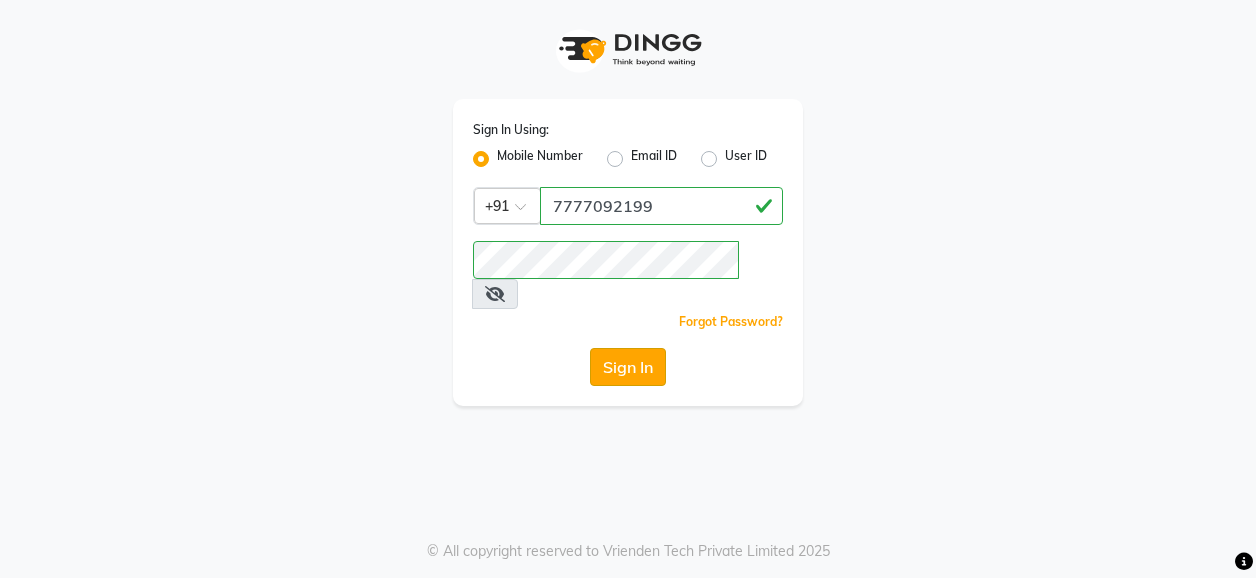 click on "Sign In" 